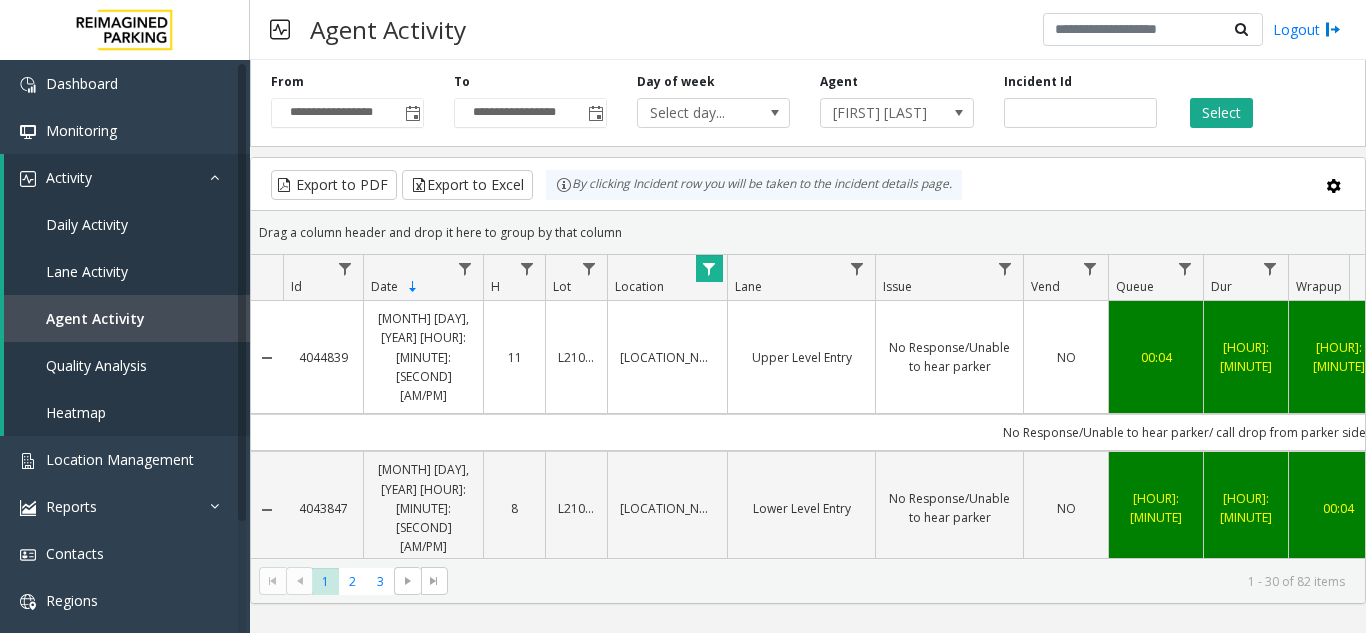 scroll, scrollTop: 0, scrollLeft: 0, axis: both 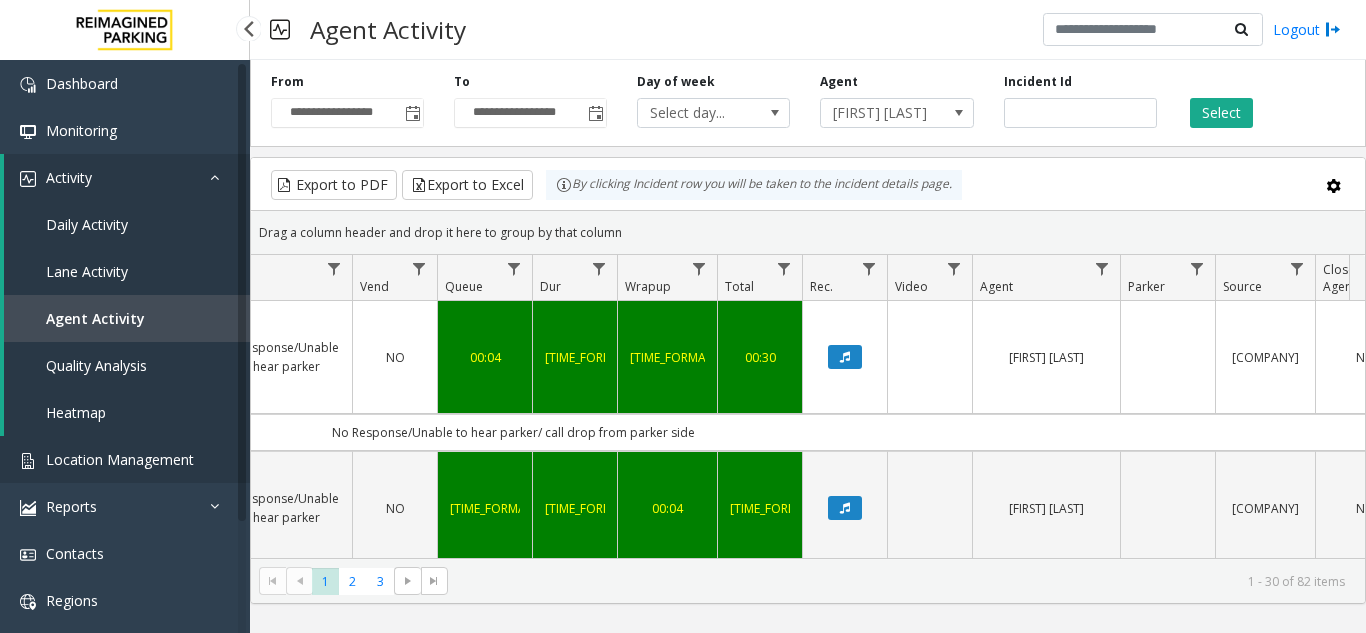 click on "Location Management" at bounding box center [120, 459] 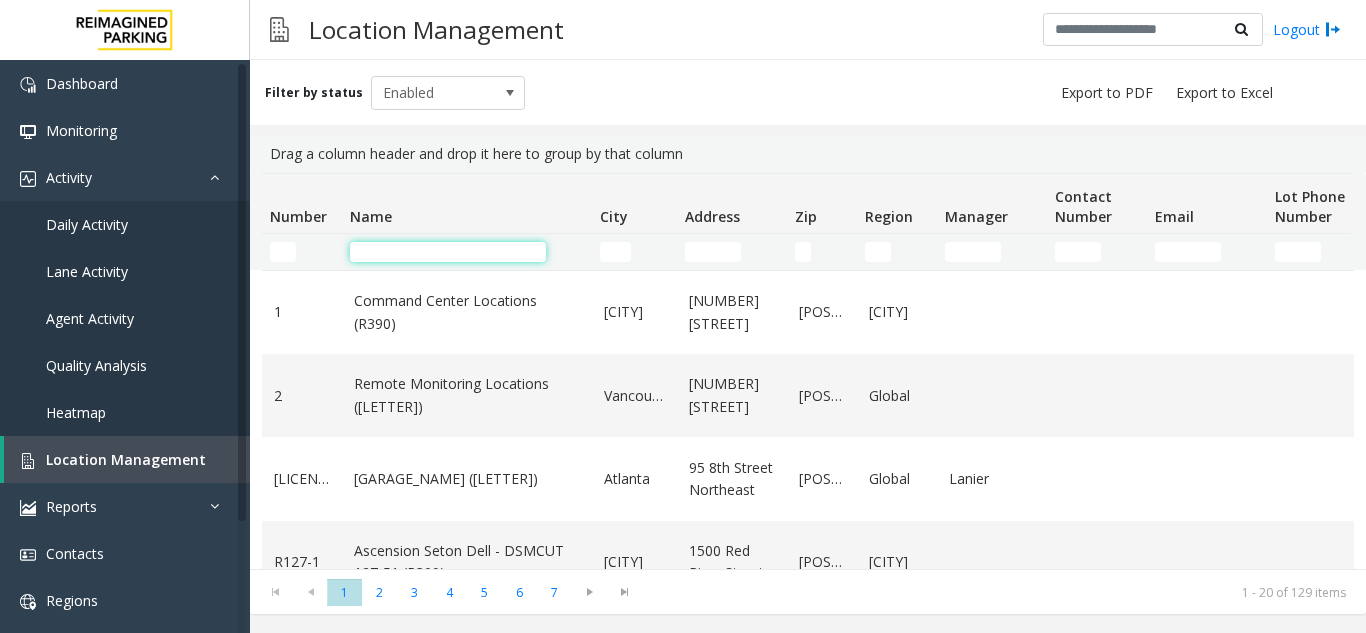 click 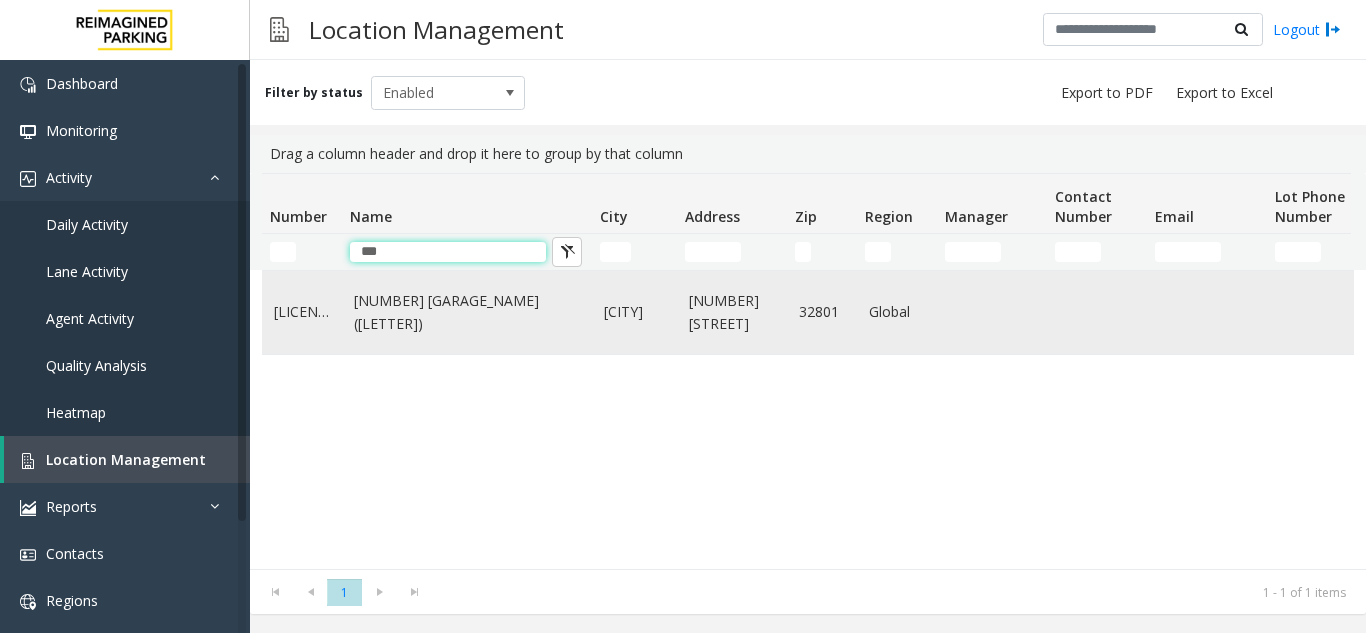 type on "***" 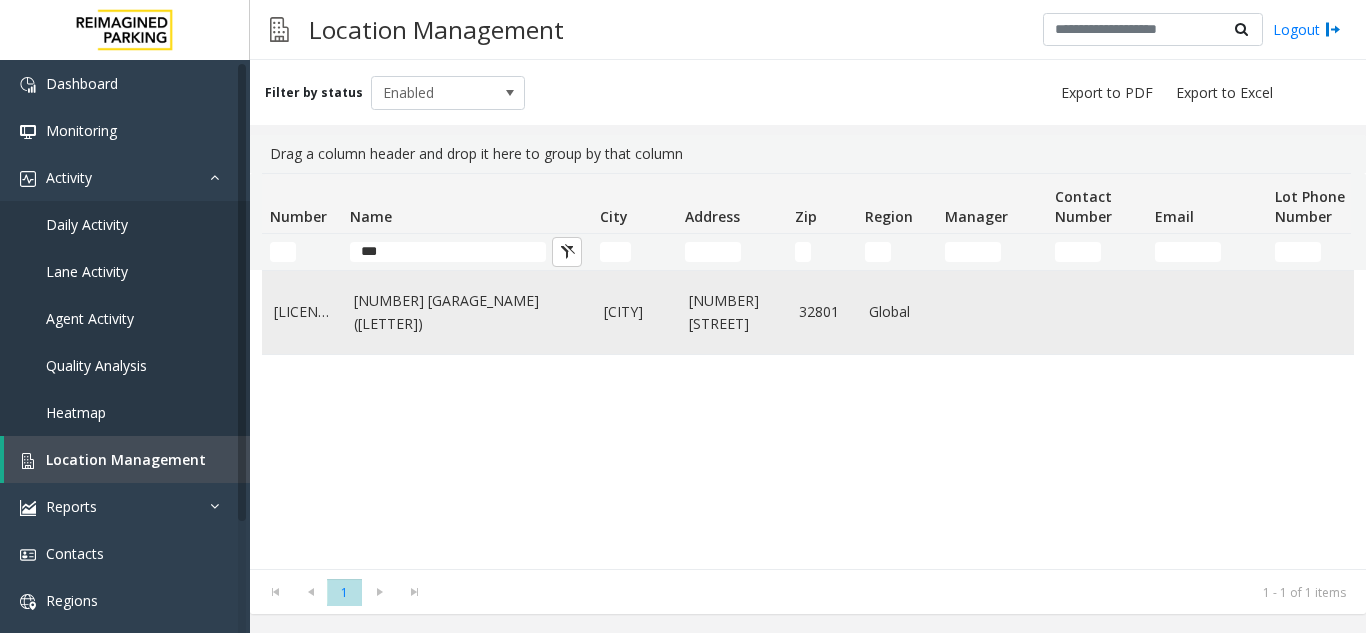 click on "200 S. Orange garage (L)" 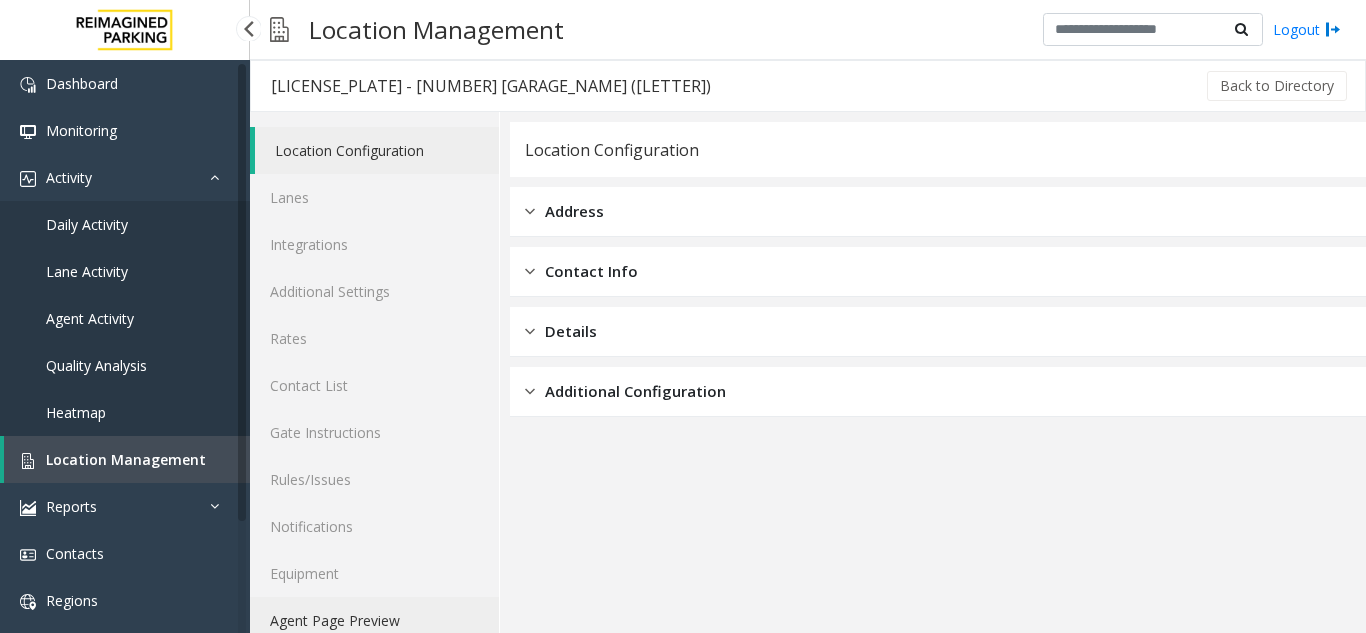 click on "Agent Page Preview" 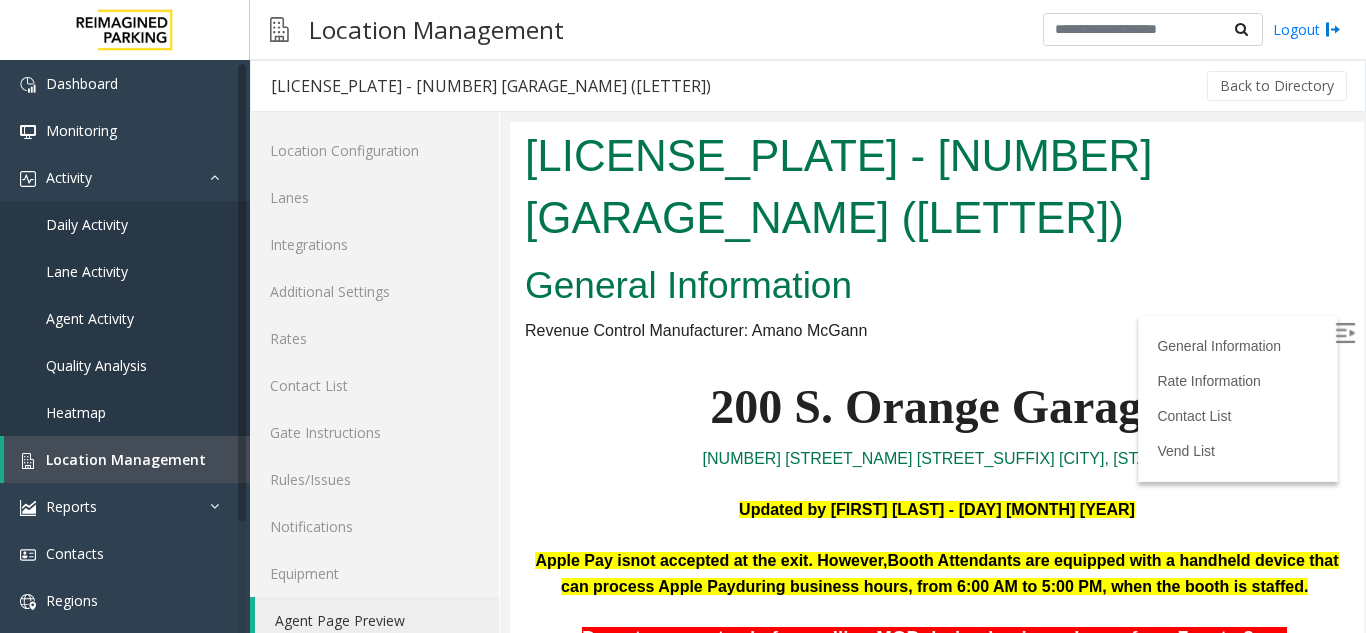 scroll, scrollTop: 100, scrollLeft: 0, axis: vertical 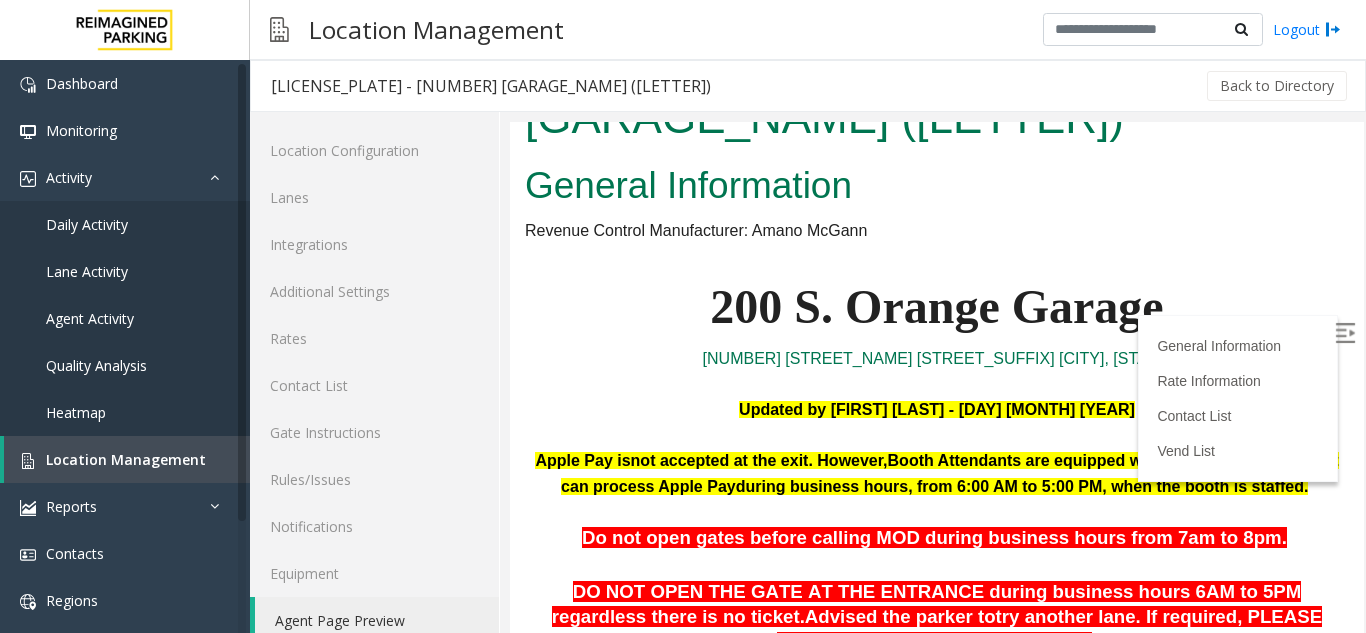 click at bounding box center [1345, 333] 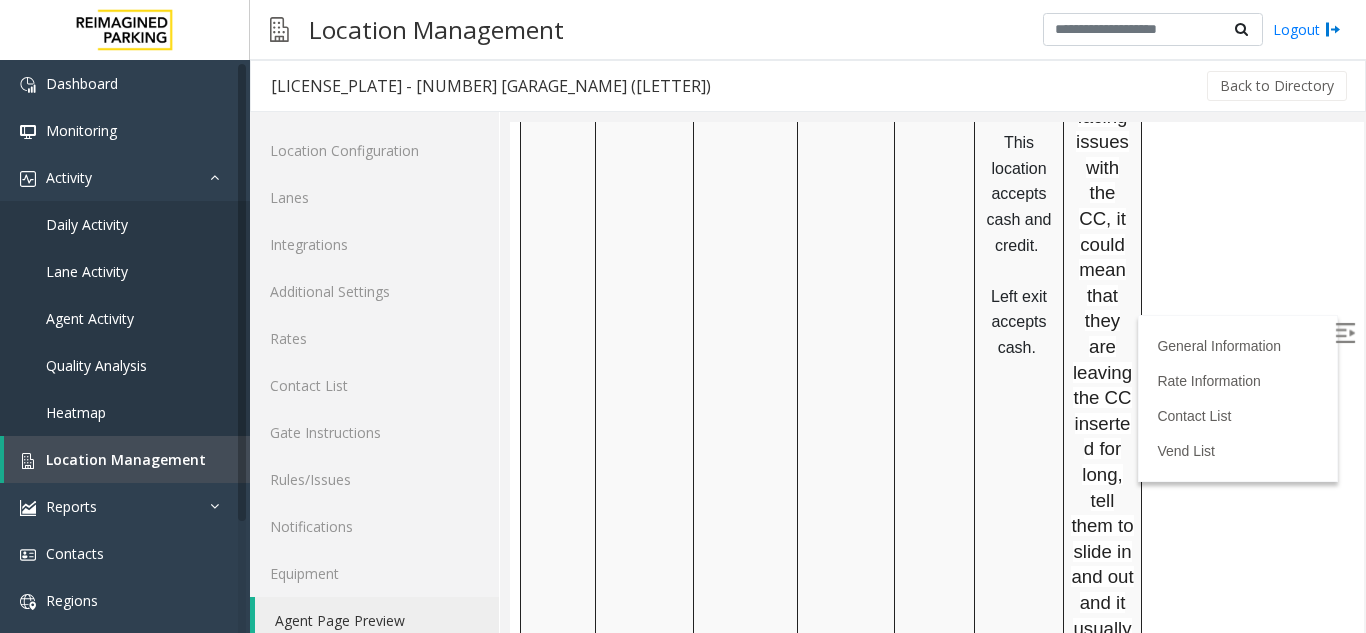 scroll, scrollTop: 1700, scrollLeft: 0, axis: vertical 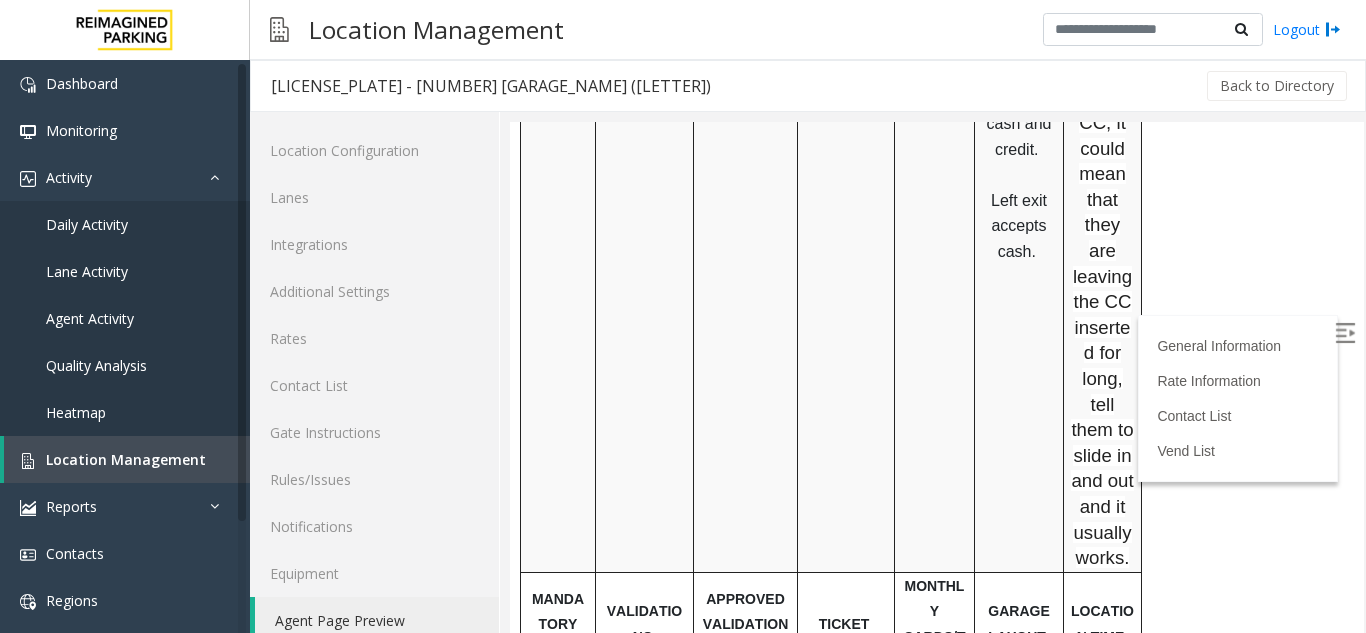 click on "C lick Here for the local time" at bounding box center (1102, 727) 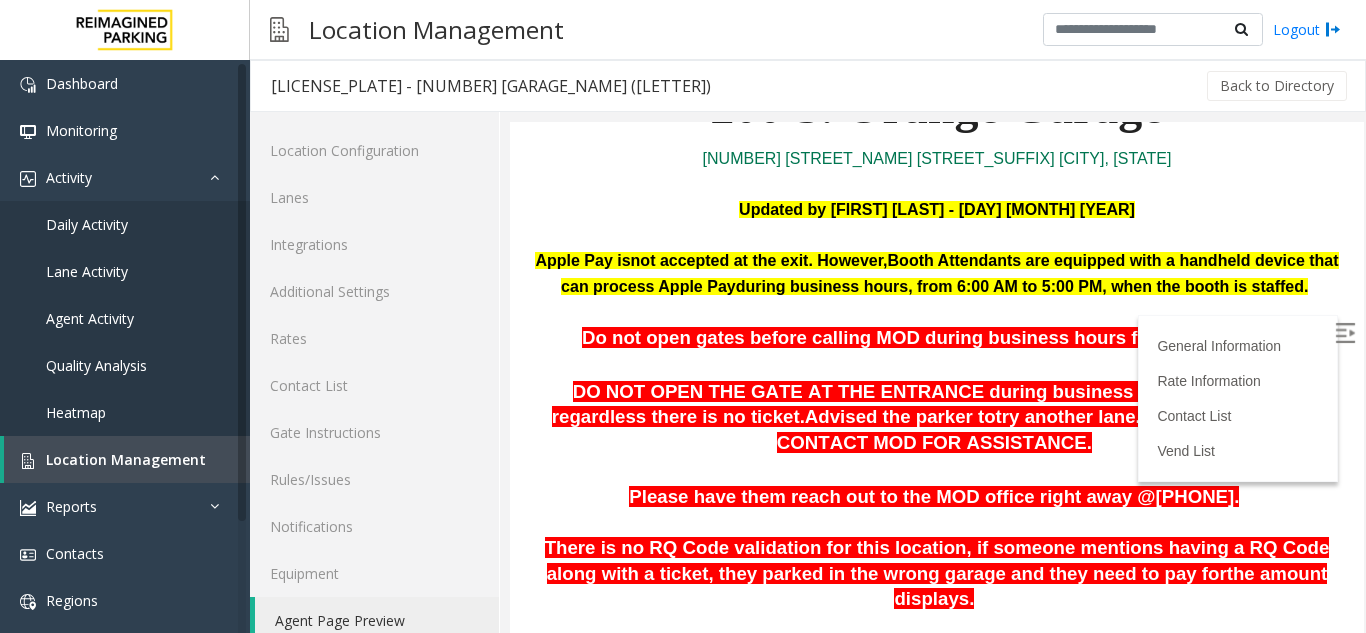 scroll, scrollTop: 400, scrollLeft: 0, axis: vertical 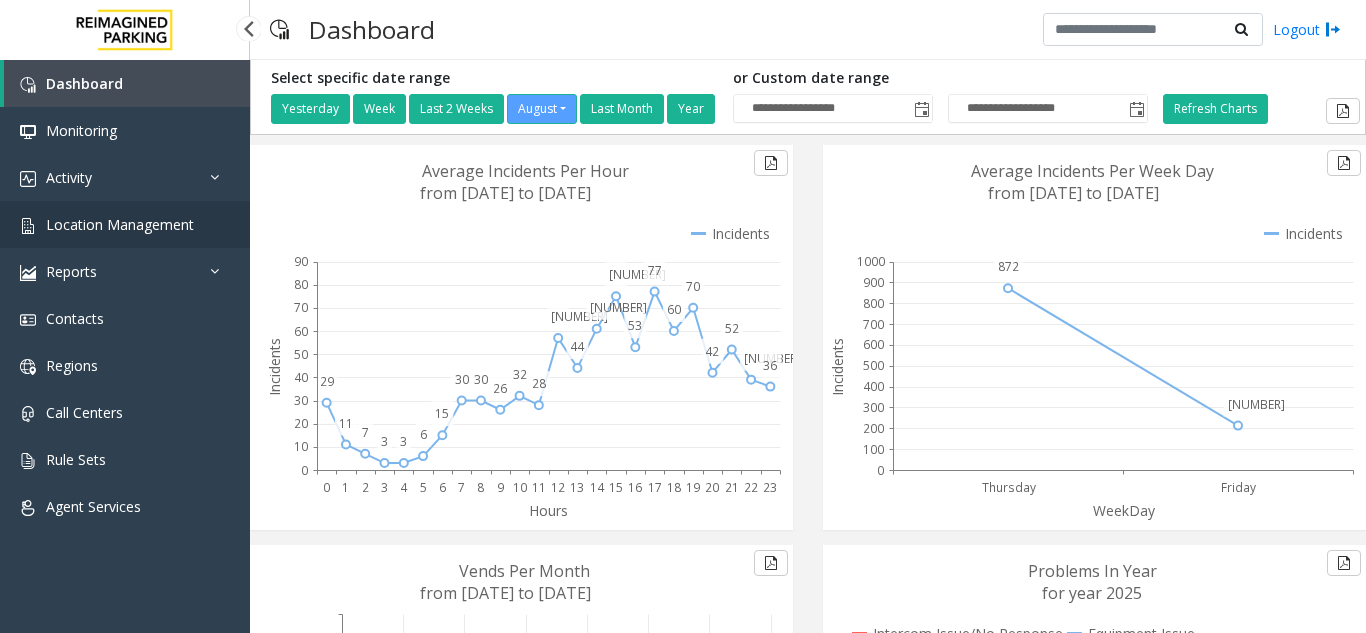 click on "Location Management" at bounding box center [125, 224] 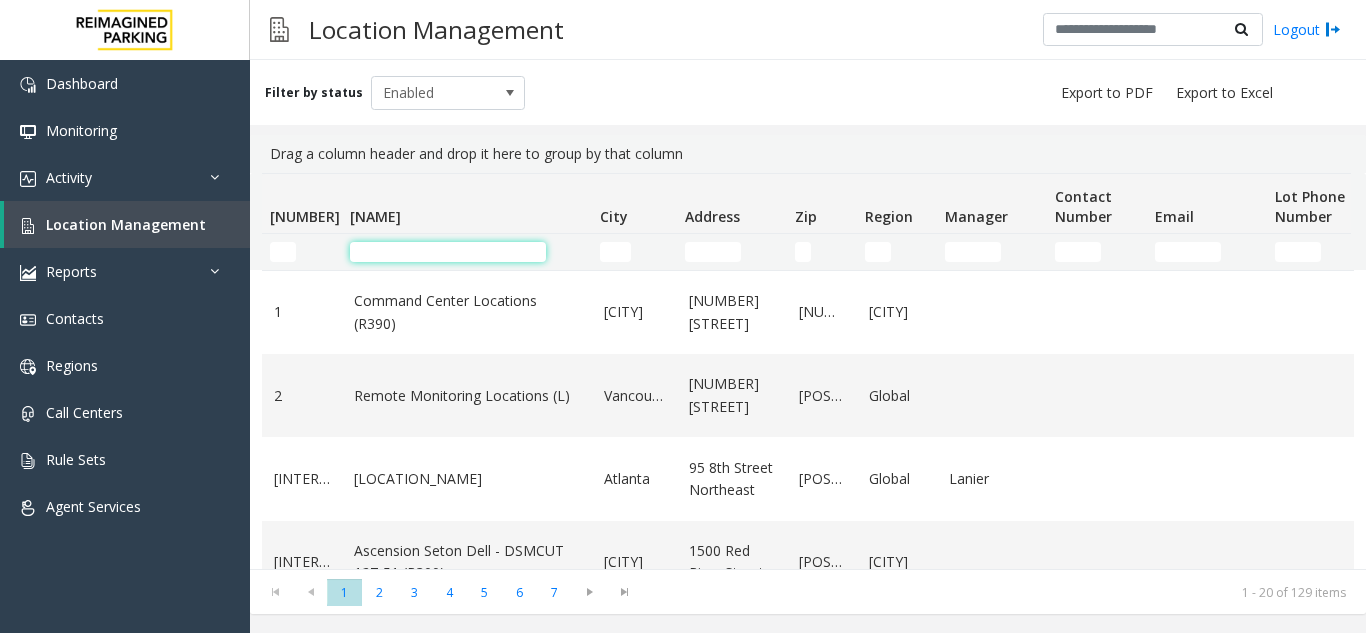 click 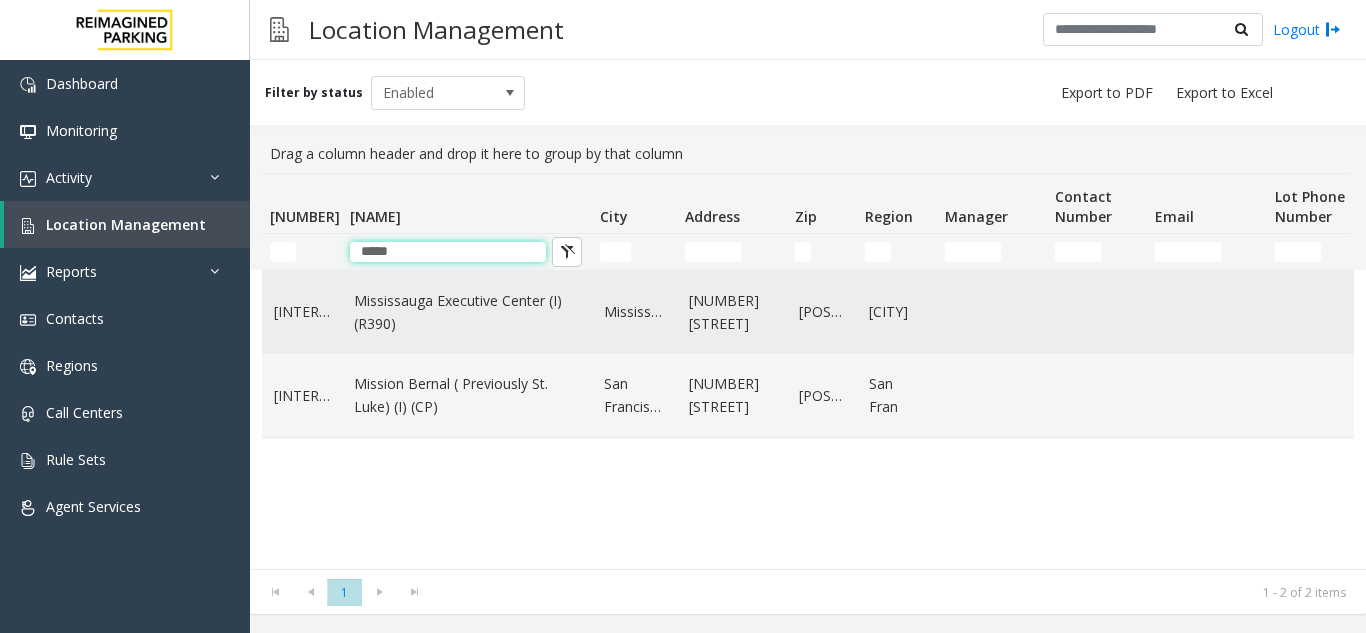 type on "*****" 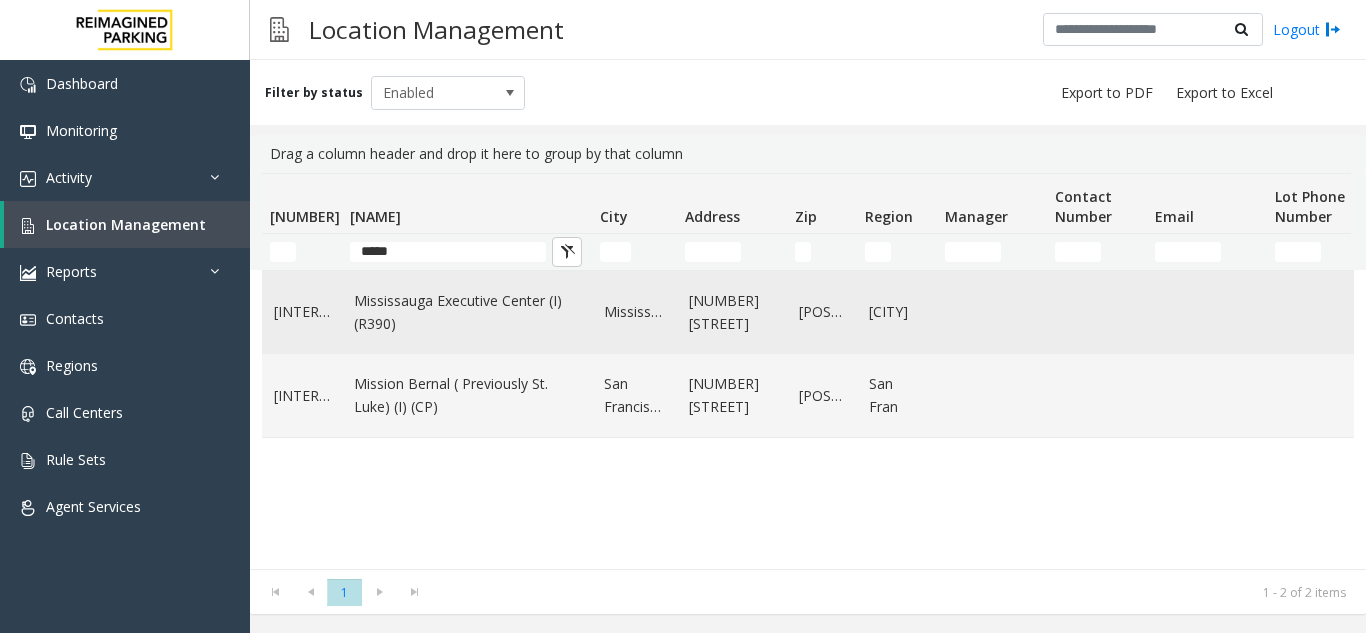 click on "Mississauga Executive Center (I) (R390)" 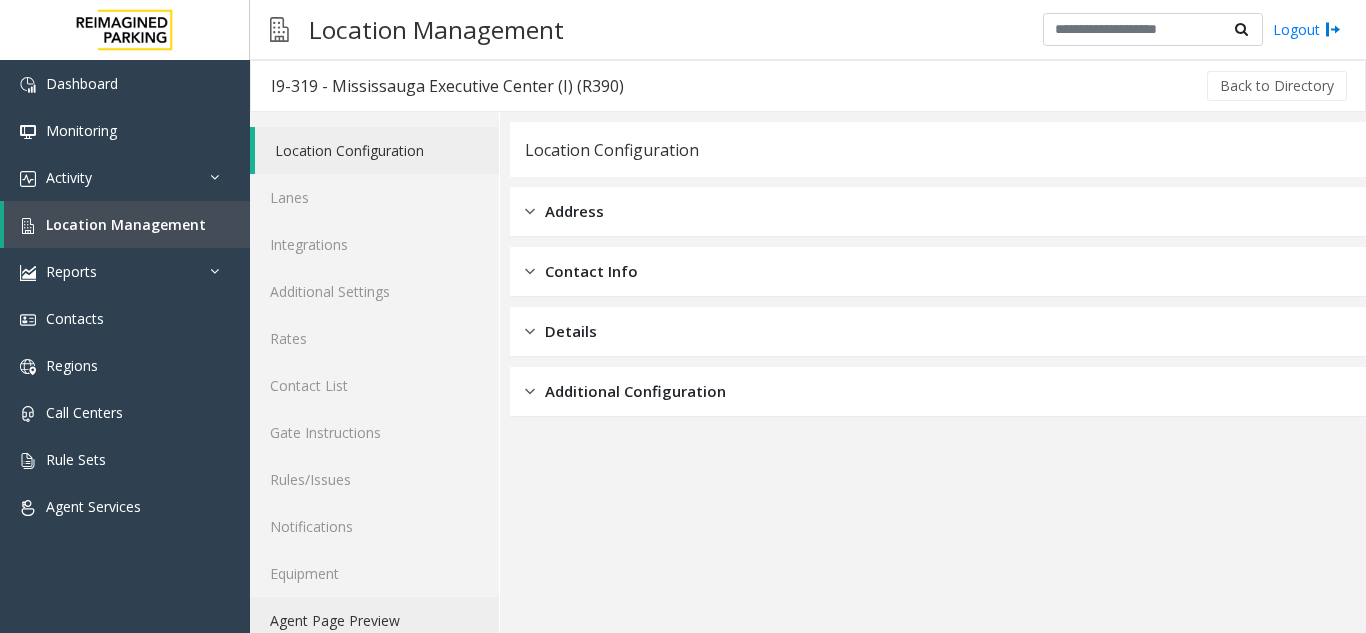 click on "Agent Page Preview" 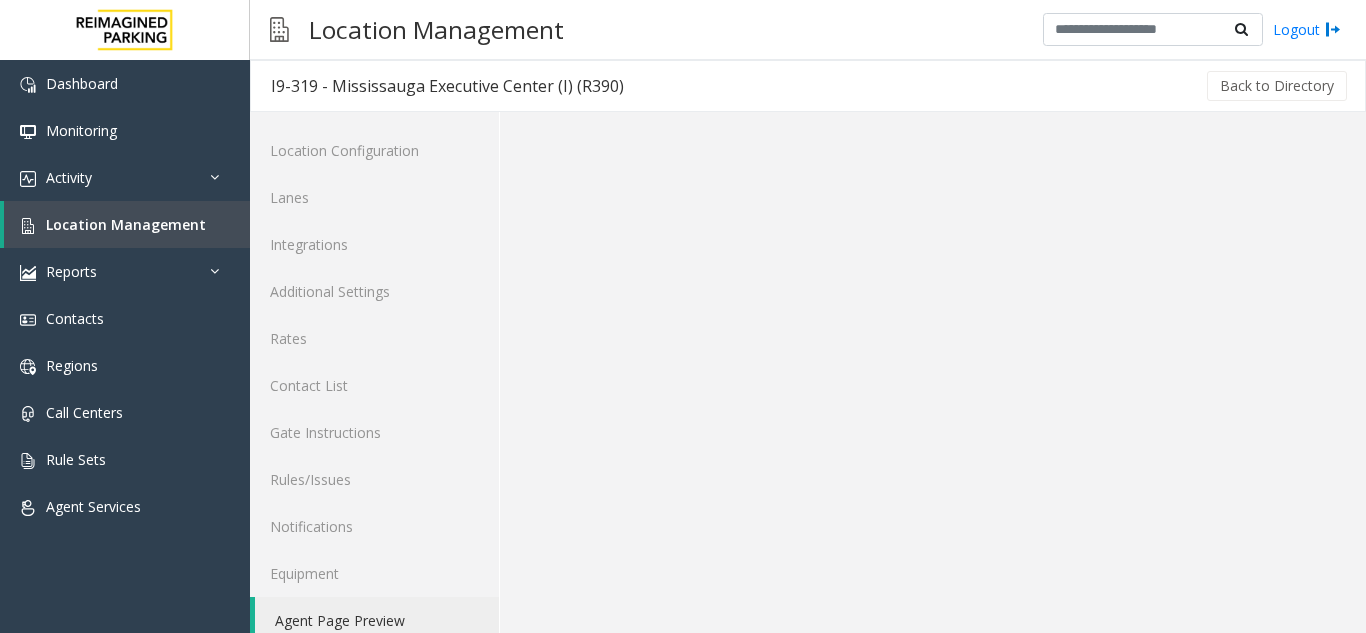scroll, scrollTop: 26, scrollLeft: 0, axis: vertical 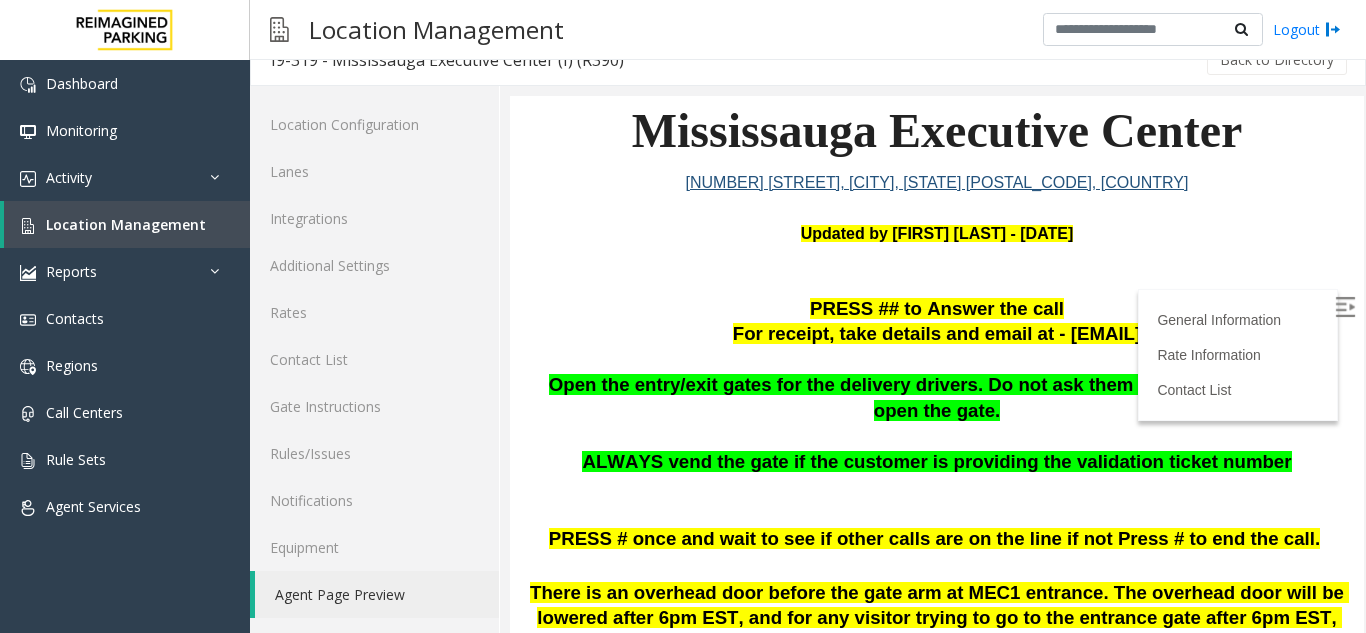 click at bounding box center (1345, 307) 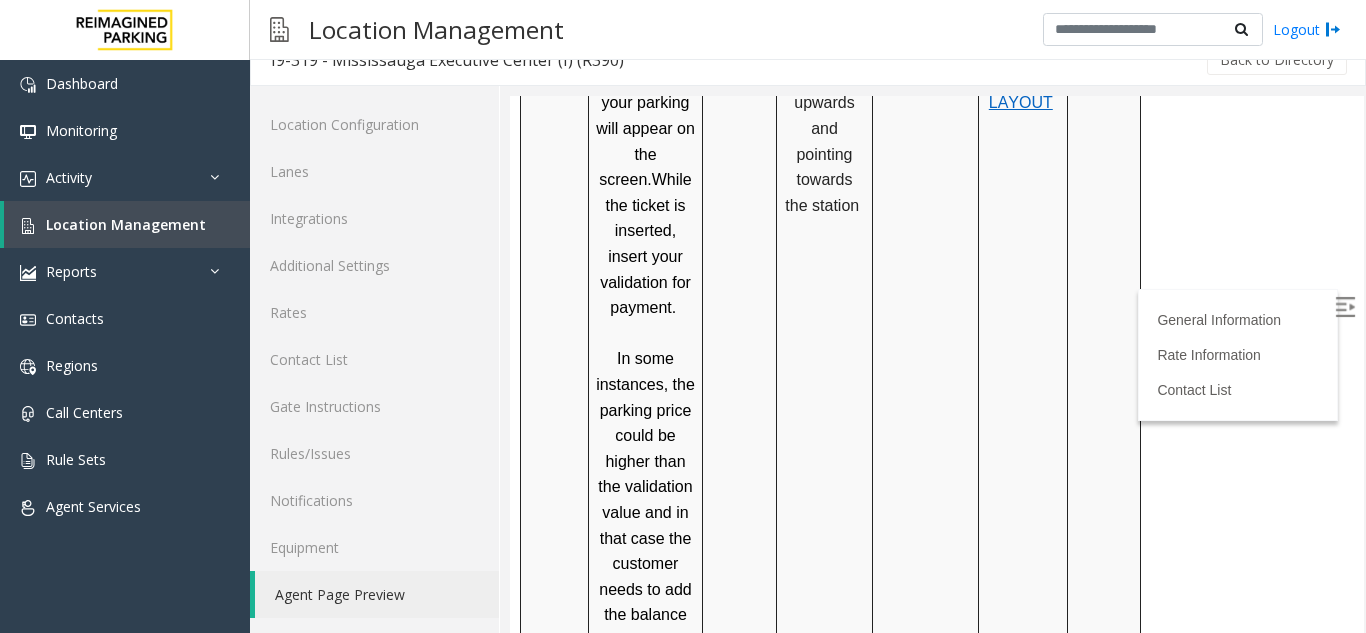 scroll, scrollTop: 1800, scrollLeft: 0, axis: vertical 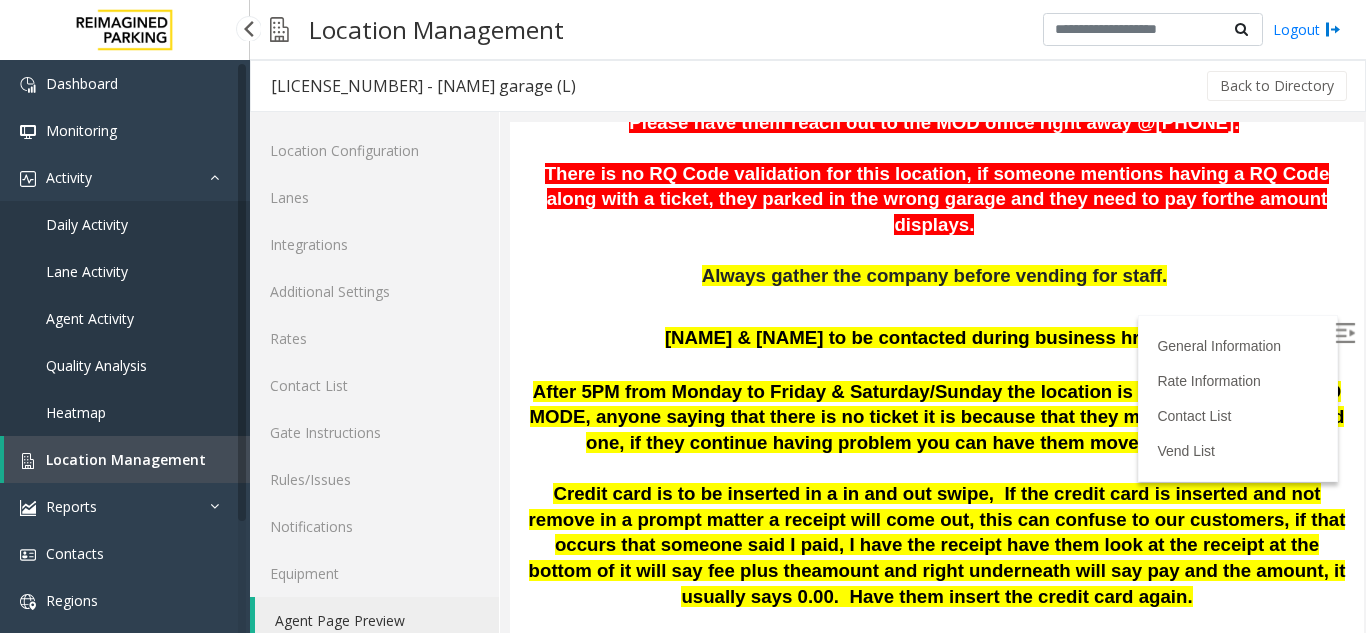 click on "Location Management" at bounding box center [126, 459] 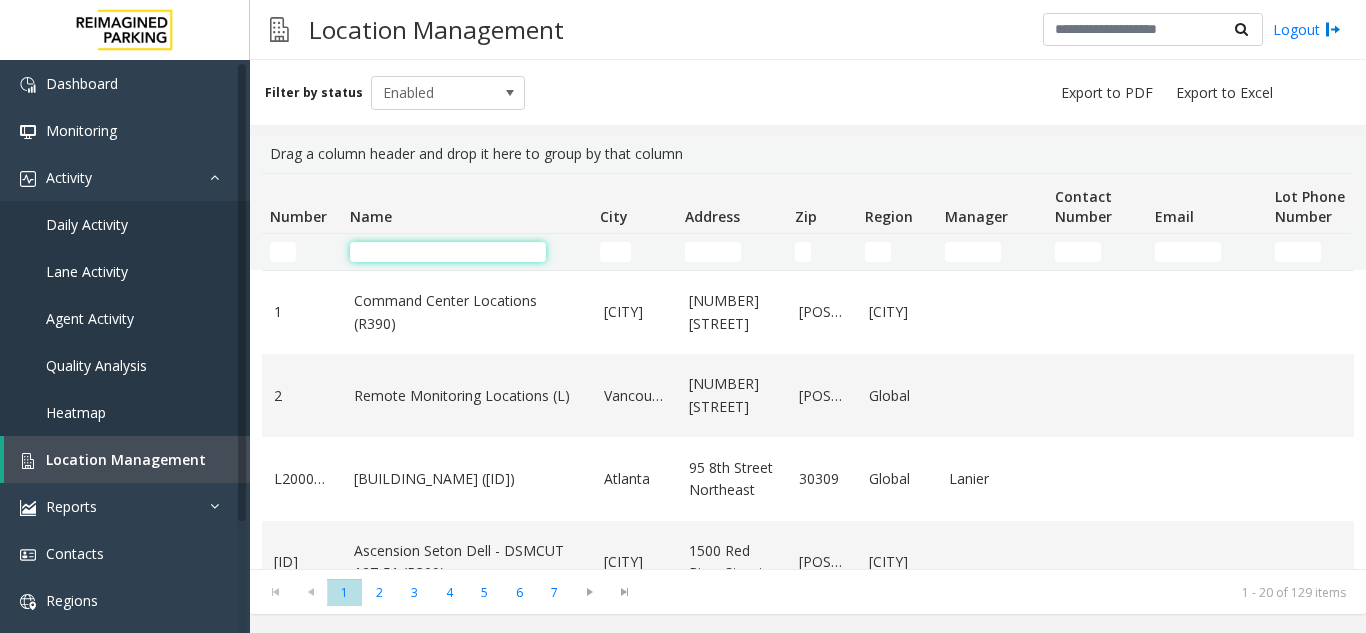 click 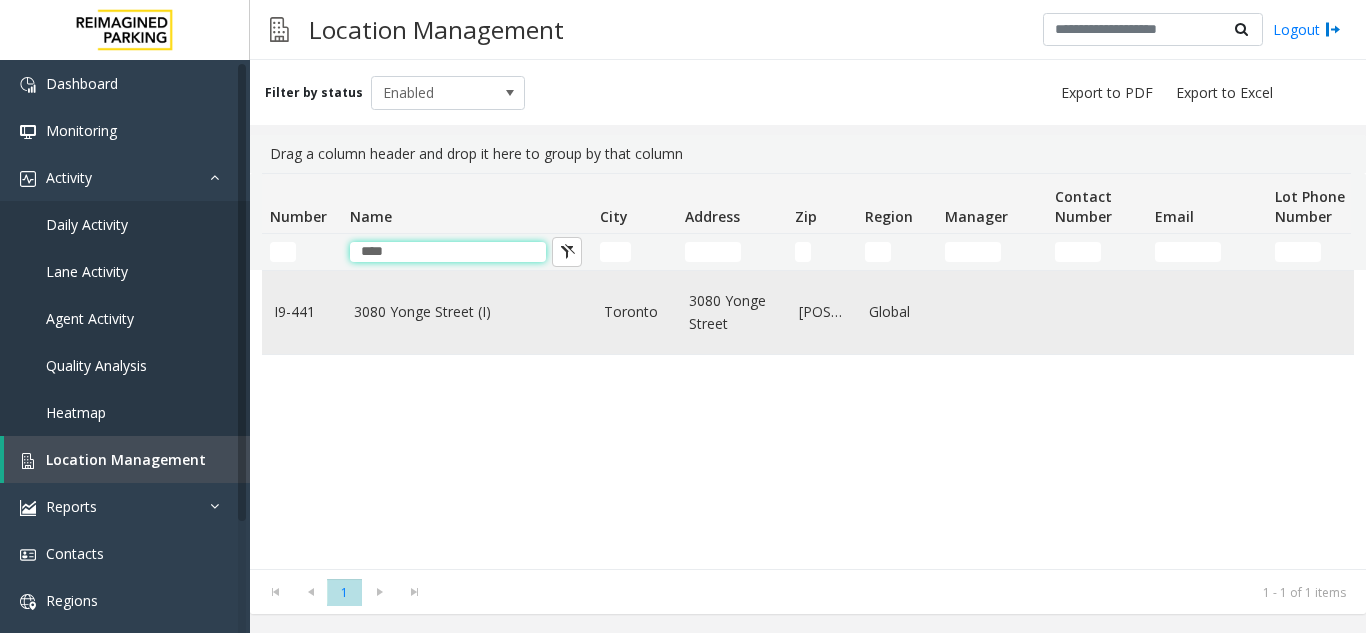 type on "****" 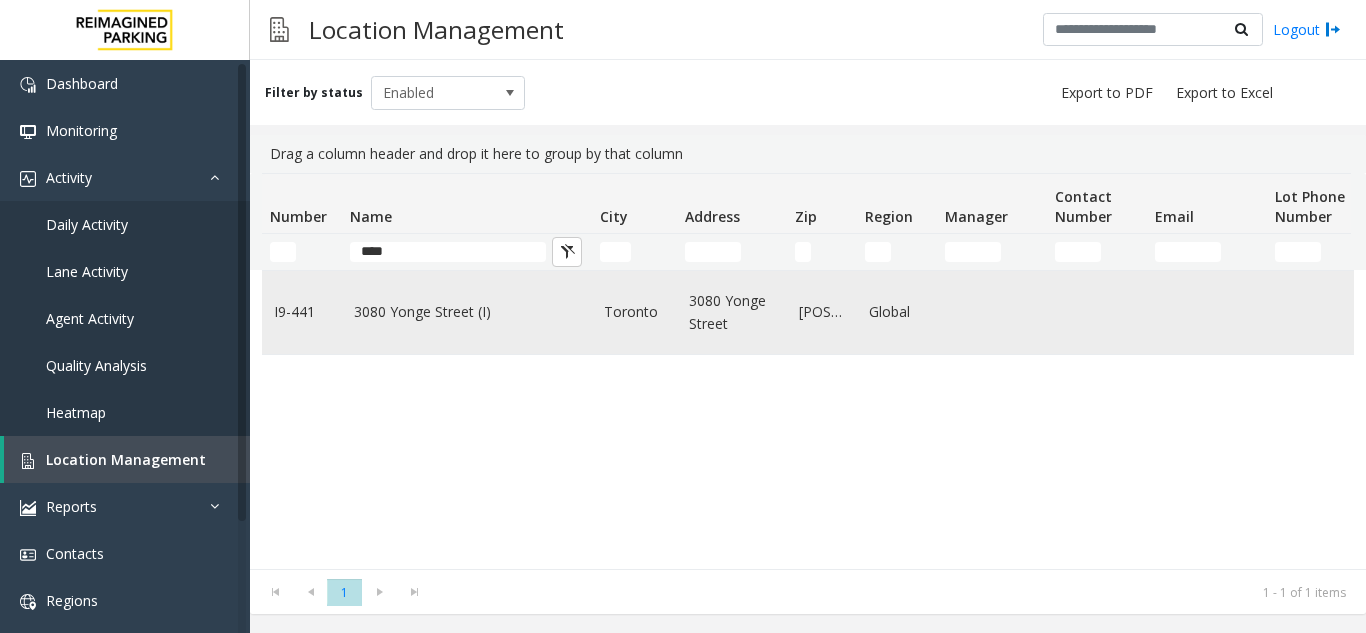click on "3080 Yonge Street (I)" 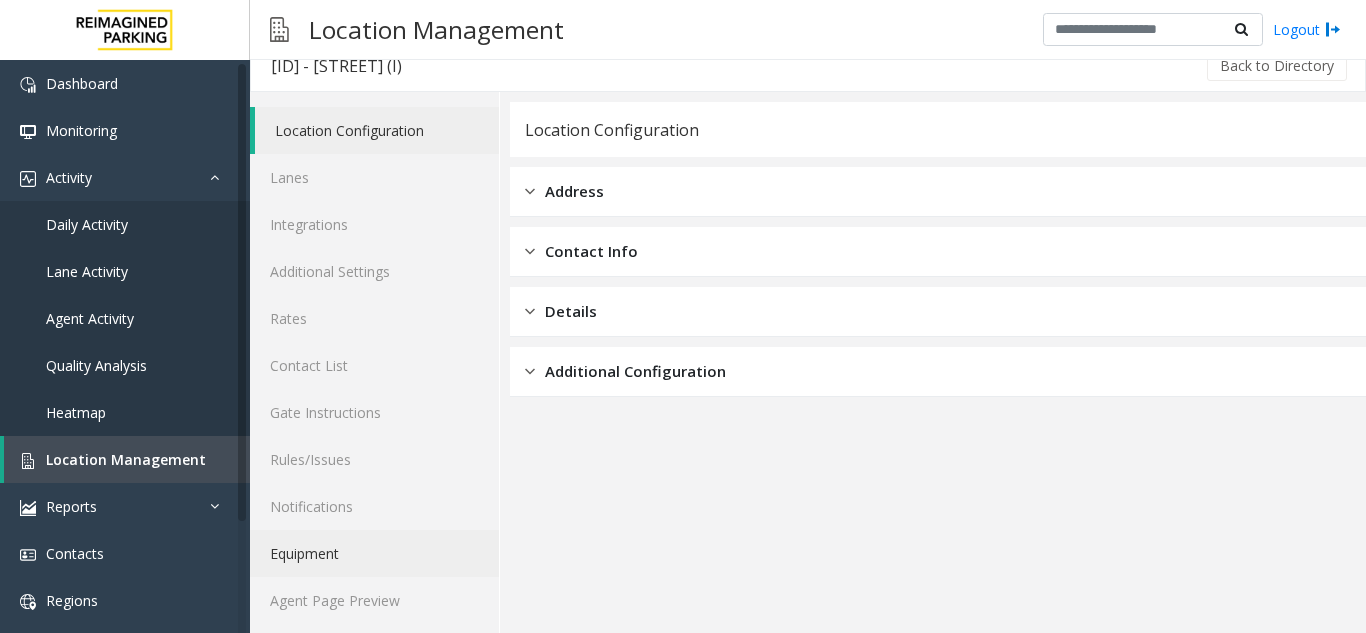 scroll, scrollTop: 26, scrollLeft: 0, axis: vertical 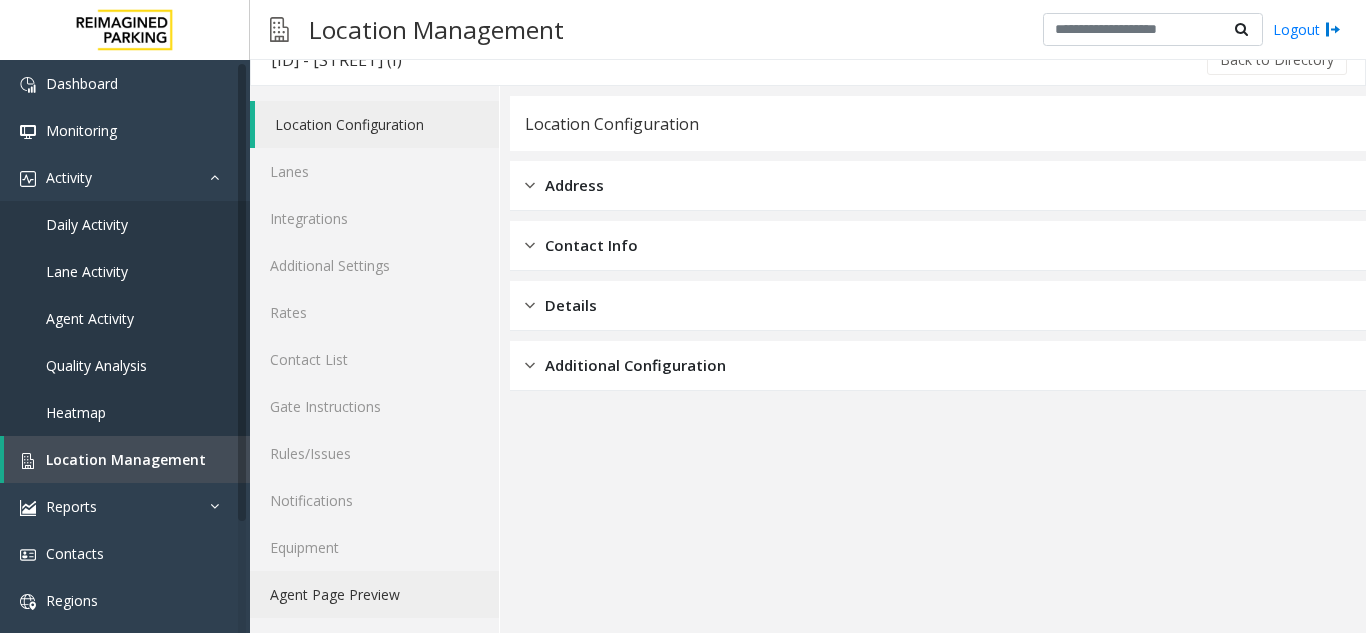 click on "Agent Page Preview" 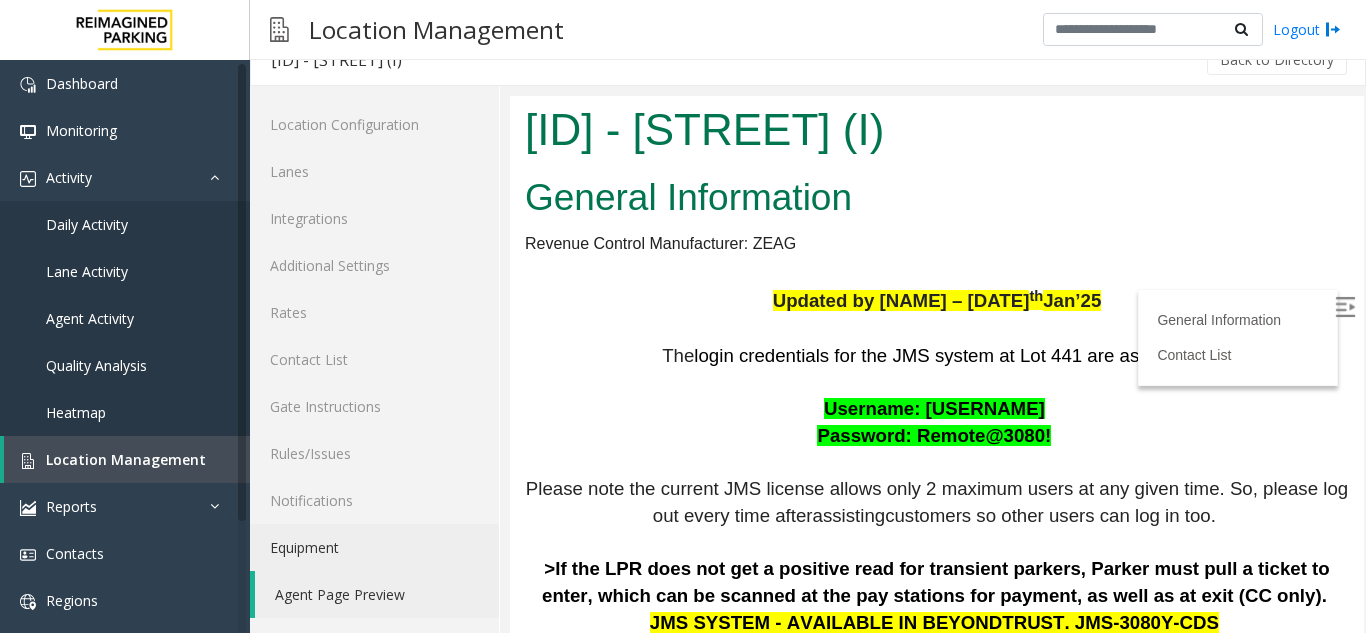 scroll, scrollTop: 0, scrollLeft: 0, axis: both 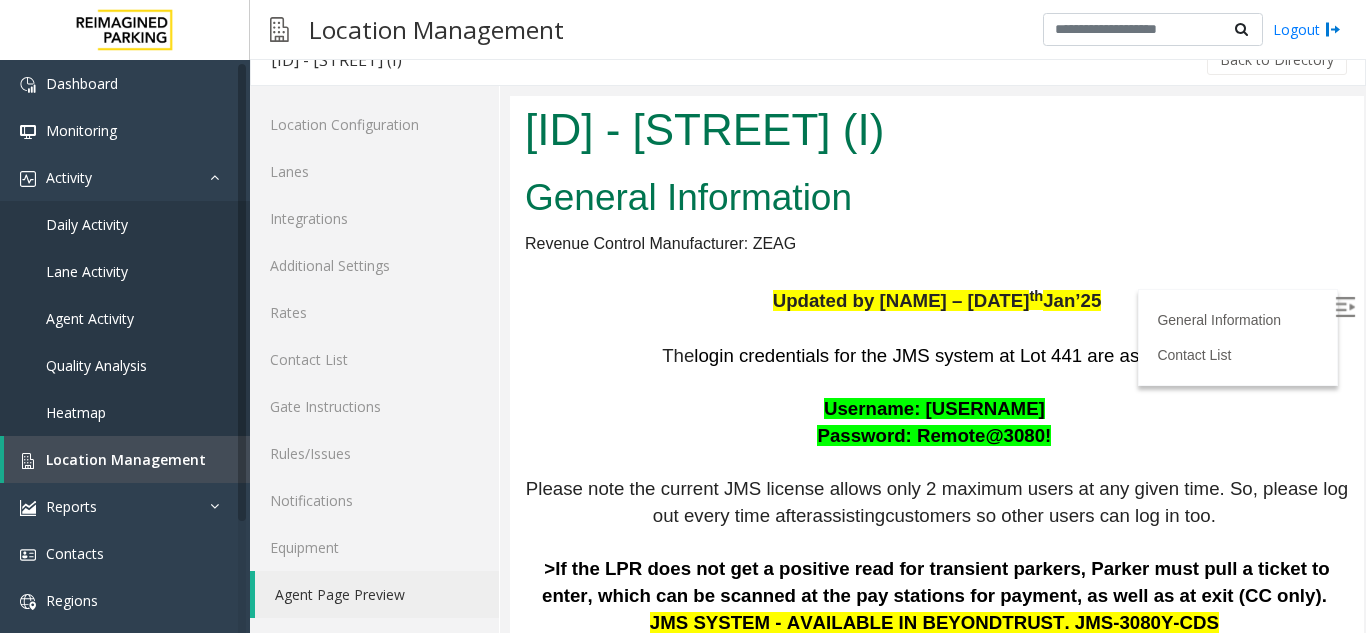 click at bounding box center [1345, 307] 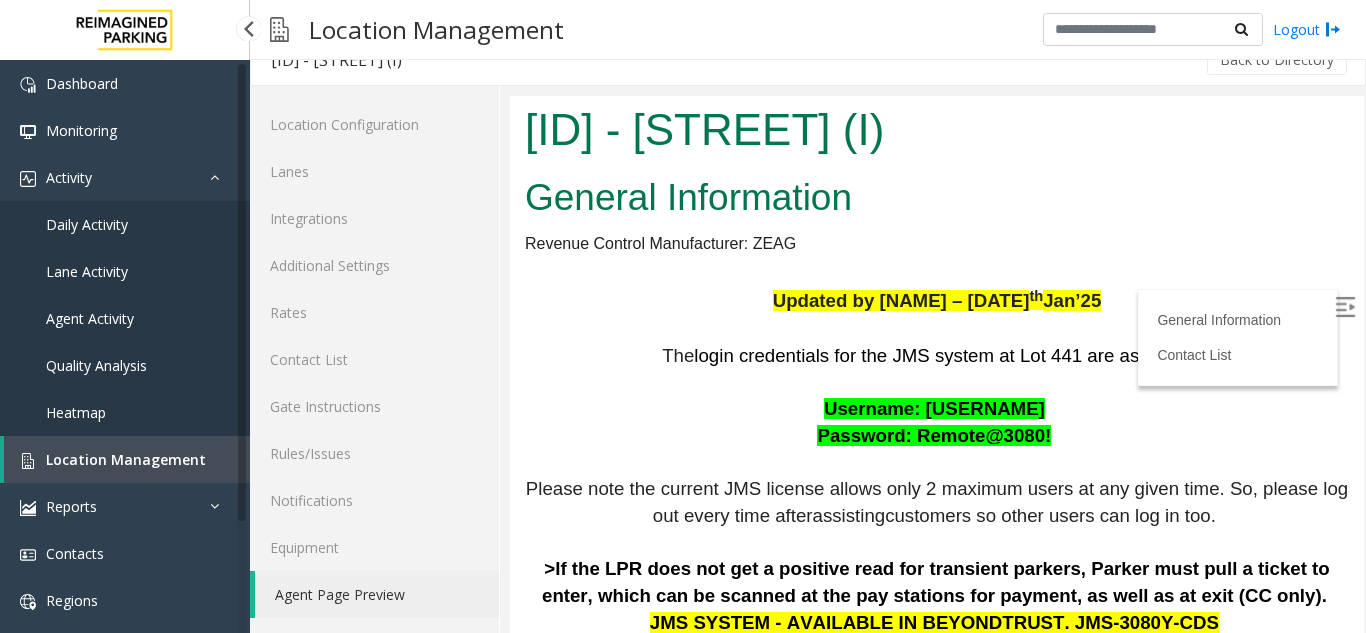 click on "Location Management" at bounding box center (126, 459) 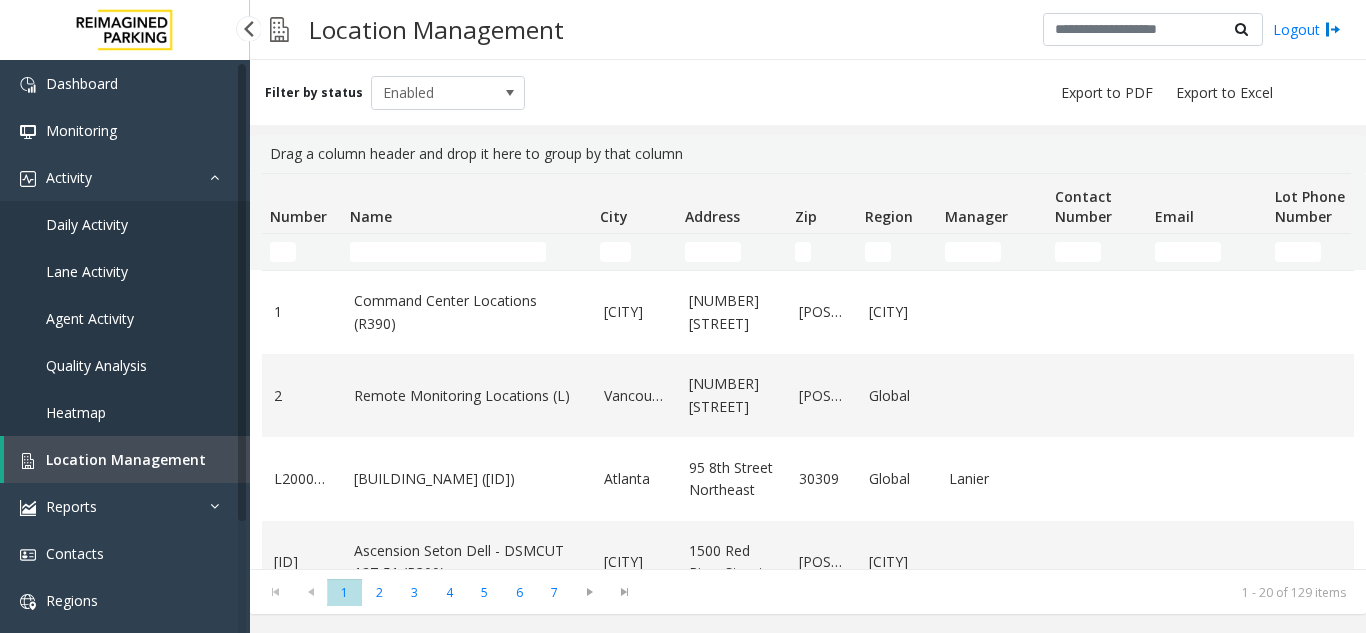 click on "Location Management" at bounding box center [127, 459] 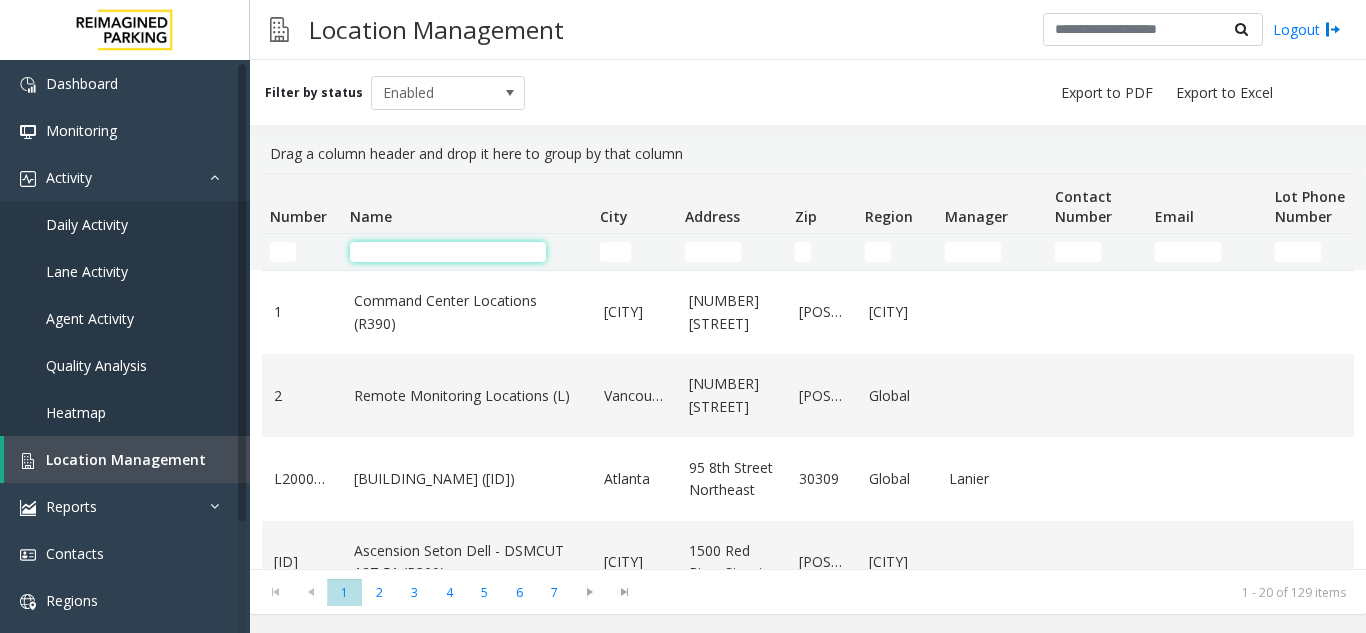 click 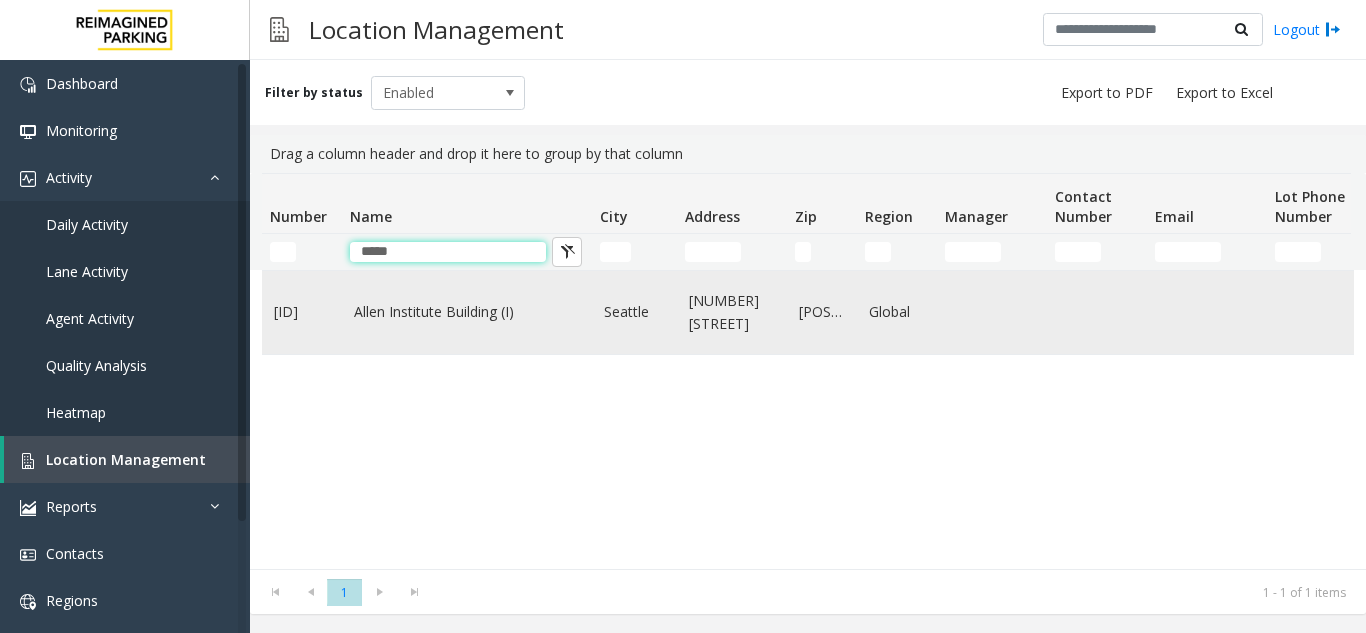 type on "*****" 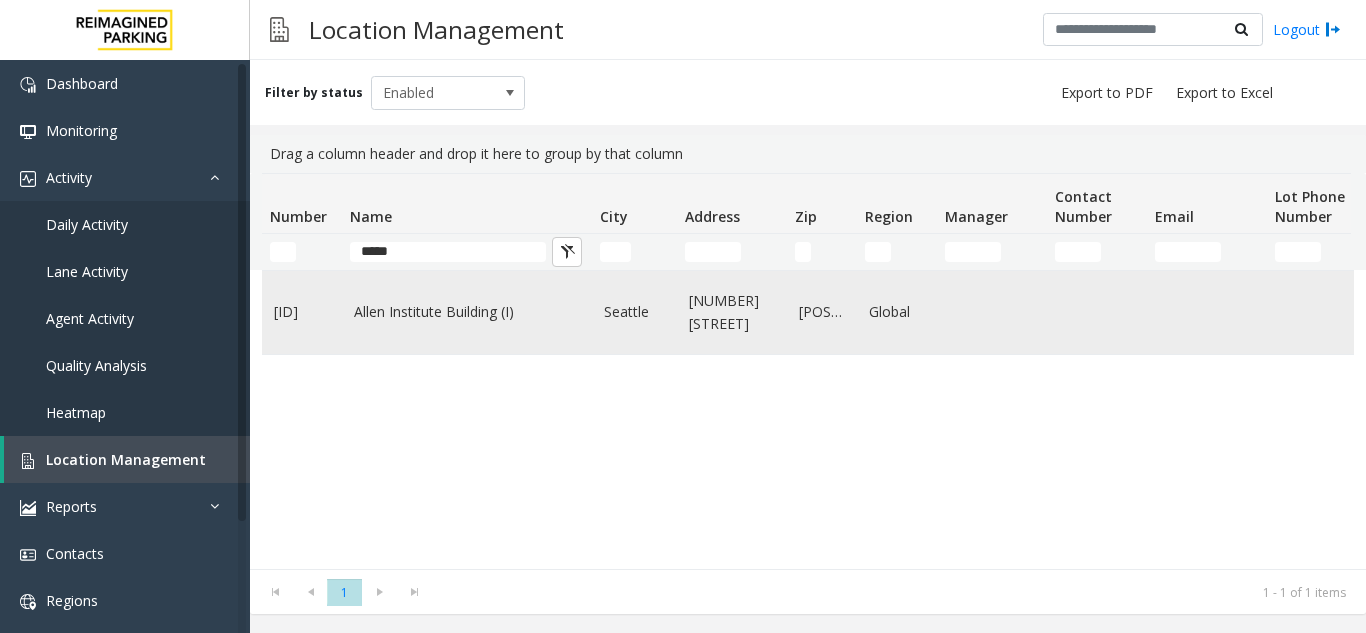 click on "Allen Institute Building (I)" 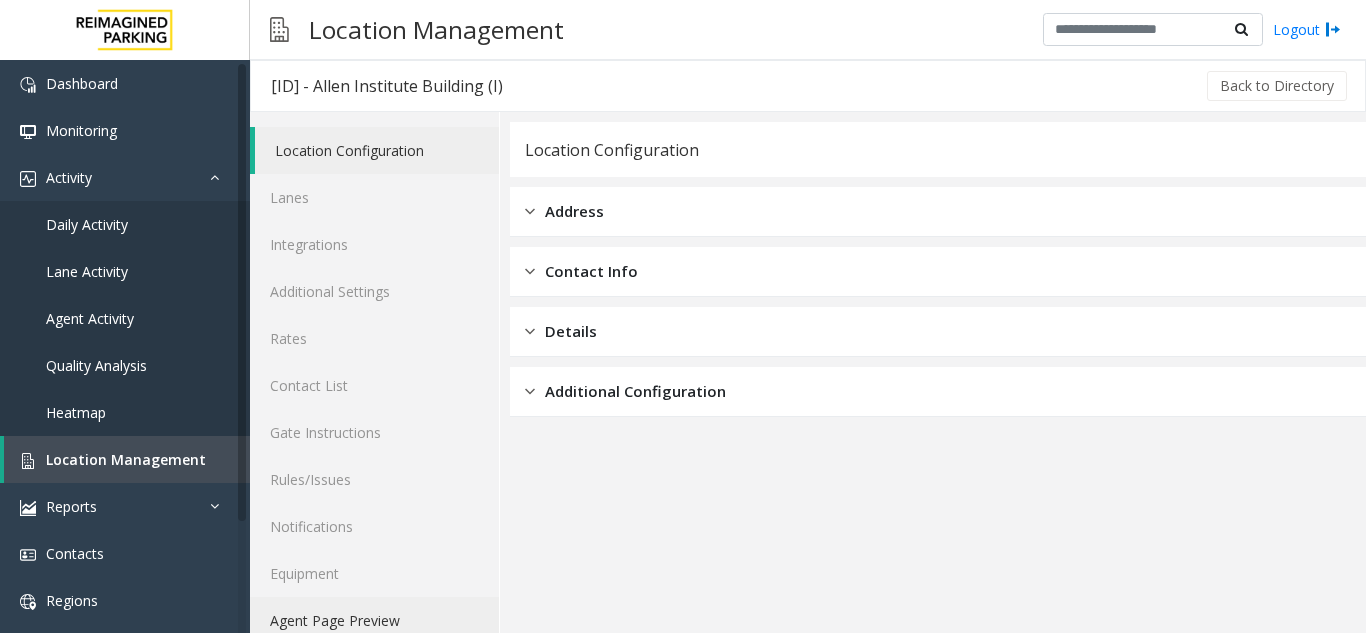 click on "Agent Page Preview" 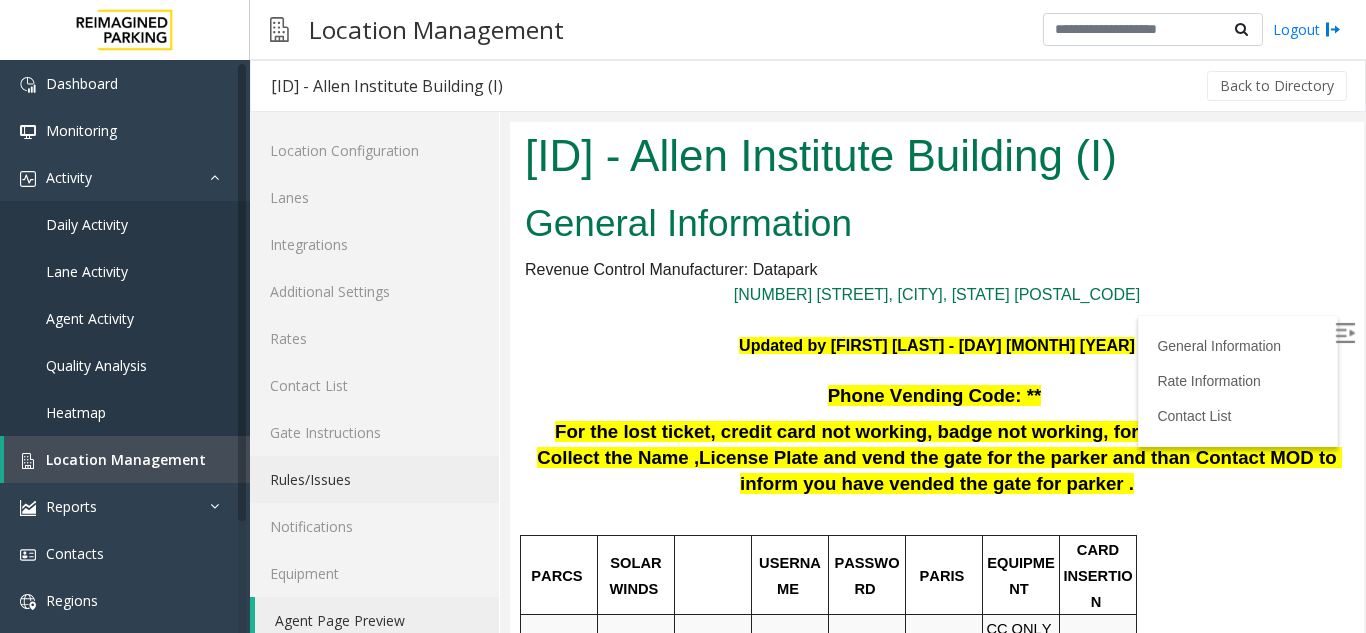 scroll, scrollTop: 0, scrollLeft: 0, axis: both 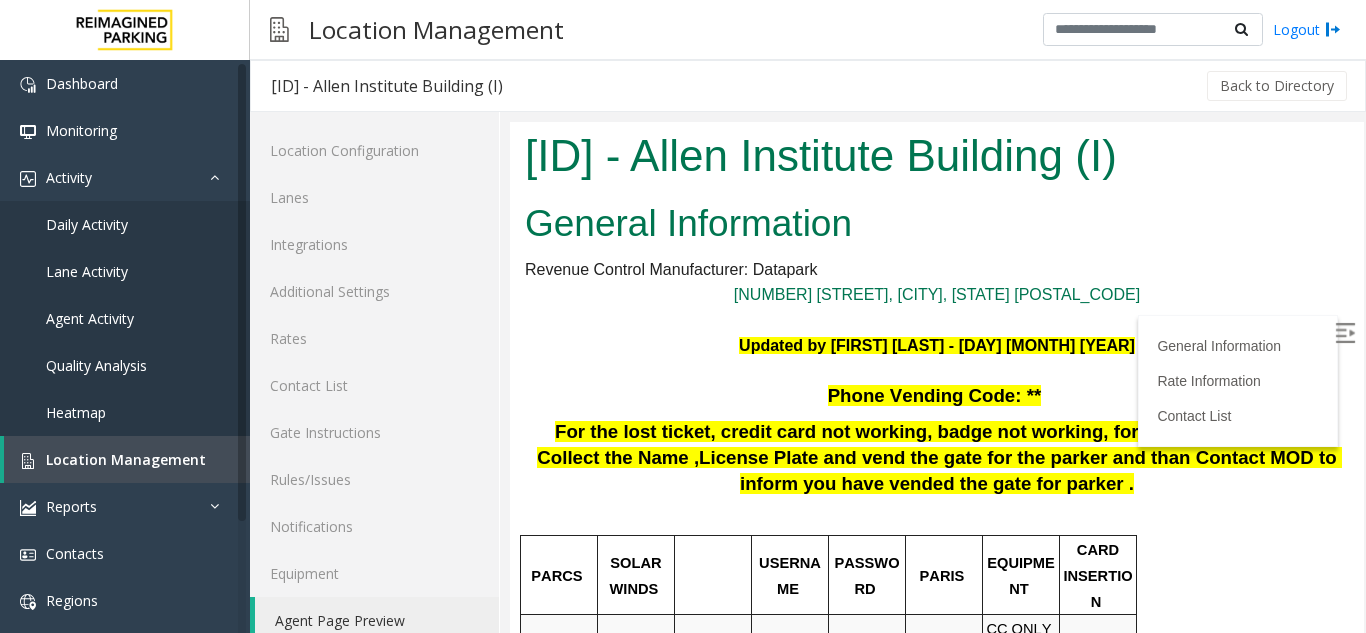 click at bounding box center [1345, 333] 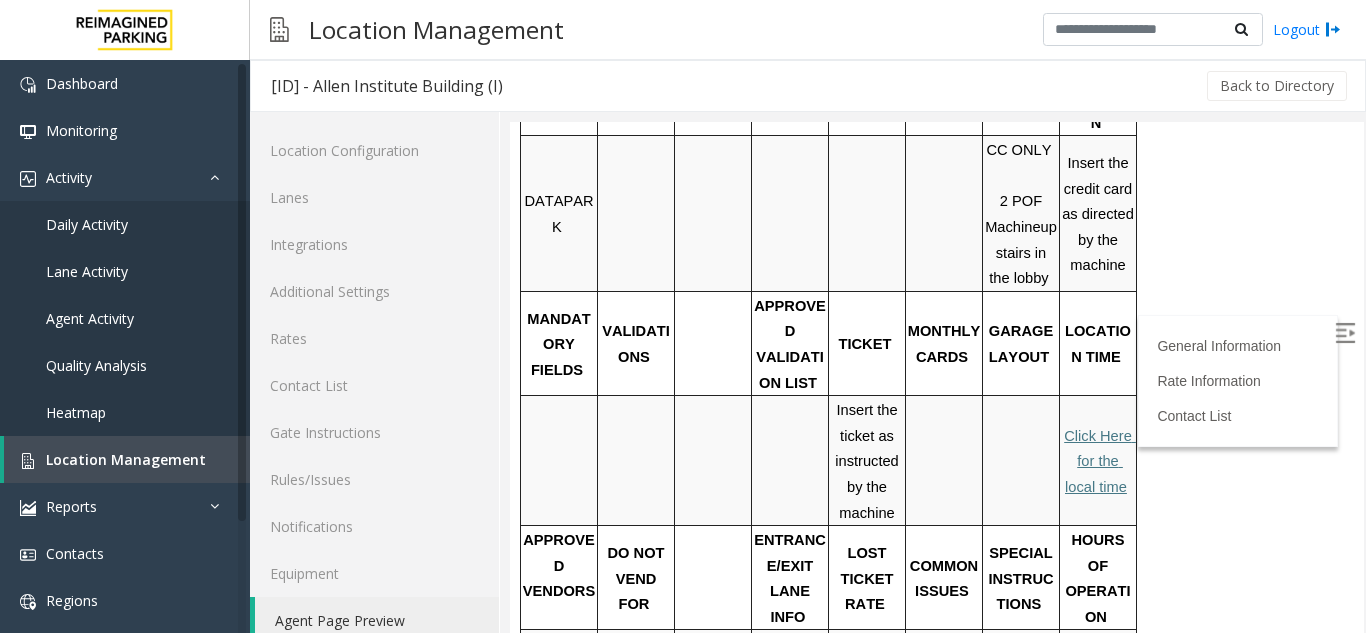 scroll, scrollTop: 494, scrollLeft: 0, axis: vertical 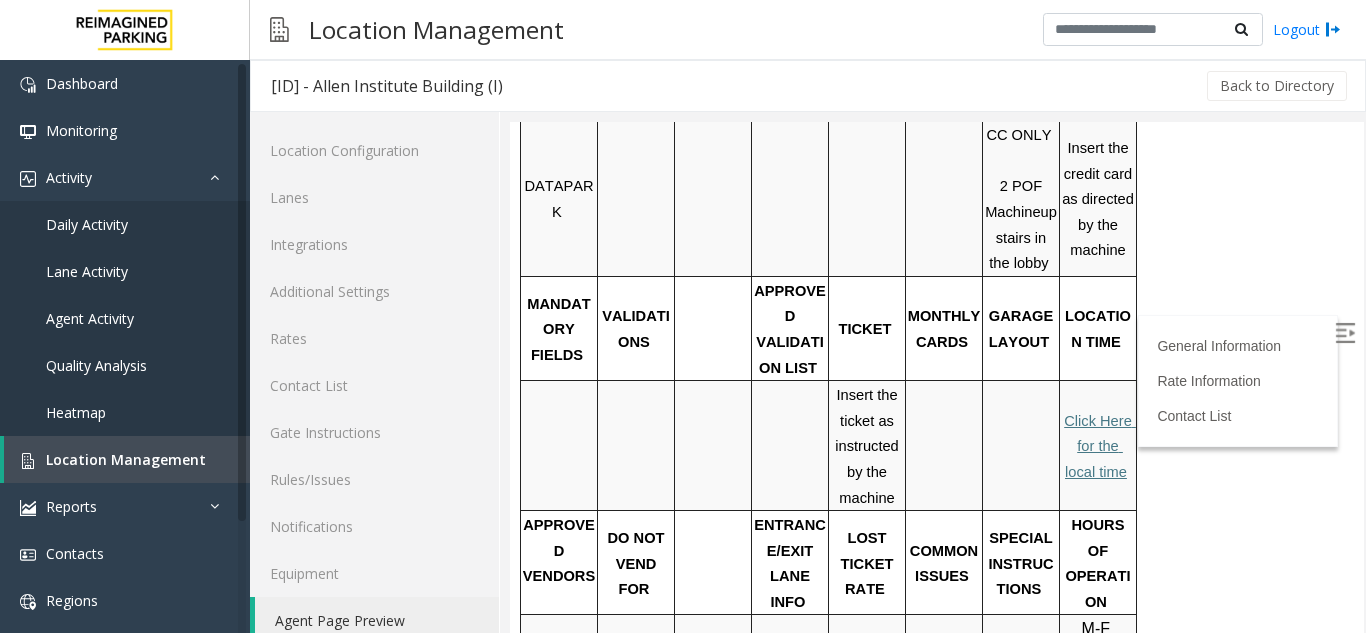 click on "Click Here for the local time" at bounding box center (1100, 446) 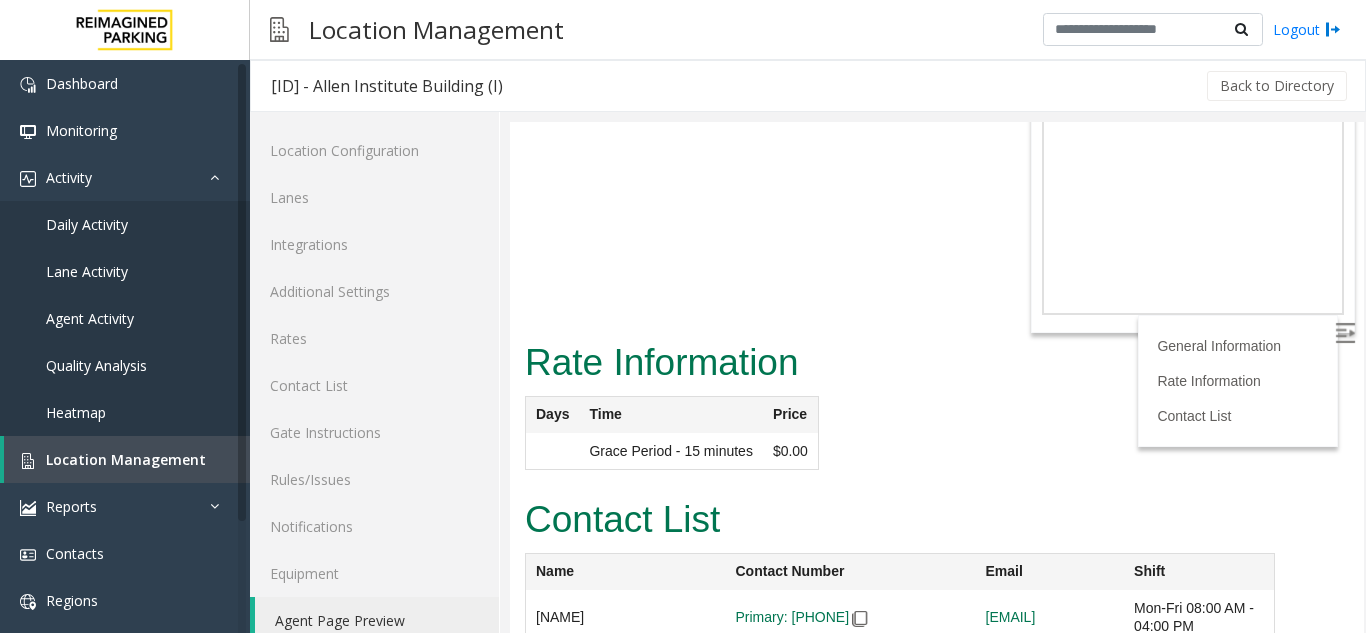 scroll, scrollTop: 1394, scrollLeft: 0, axis: vertical 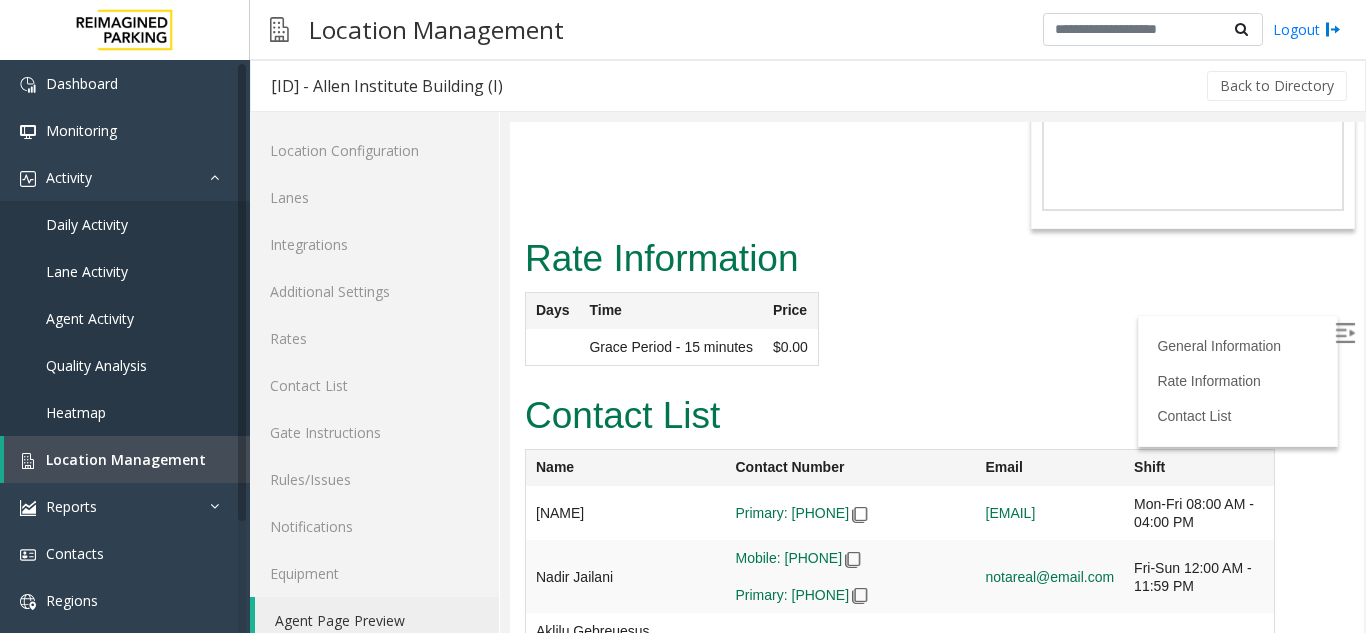 drag, startPoint x: 1188, startPoint y: 425, endPoint x: 938, endPoint y: 438, distance: 250.33777 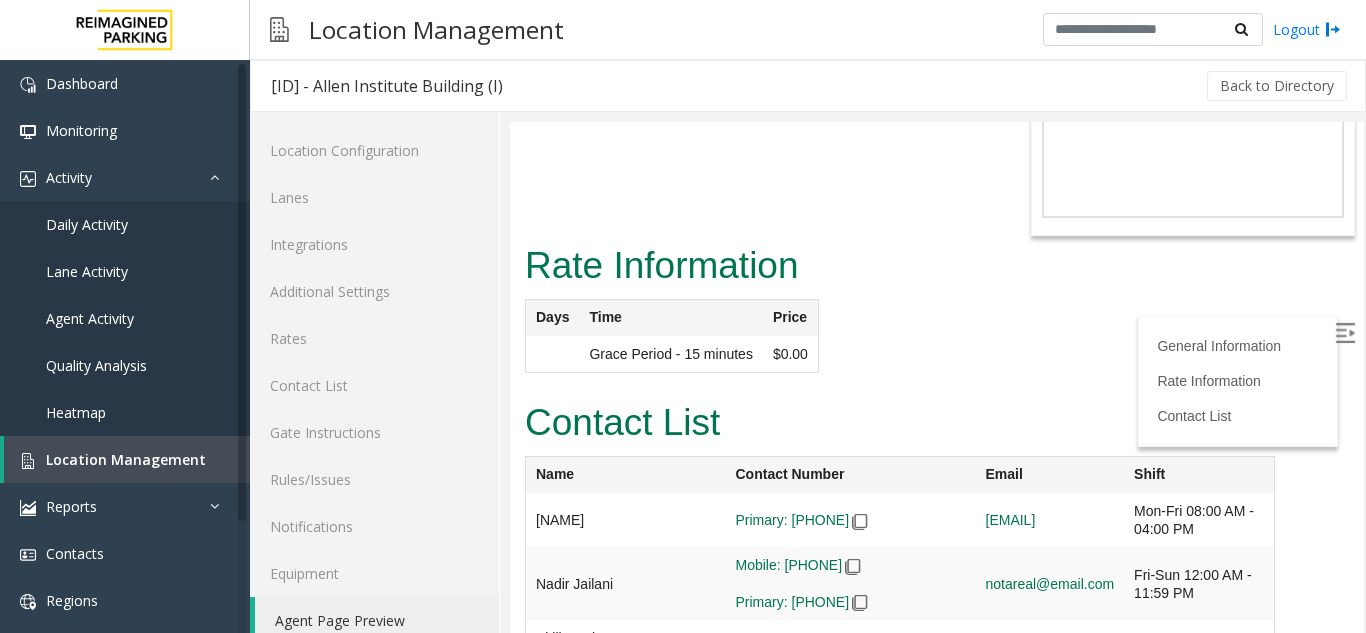 scroll, scrollTop: 1394, scrollLeft: 0, axis: vertical 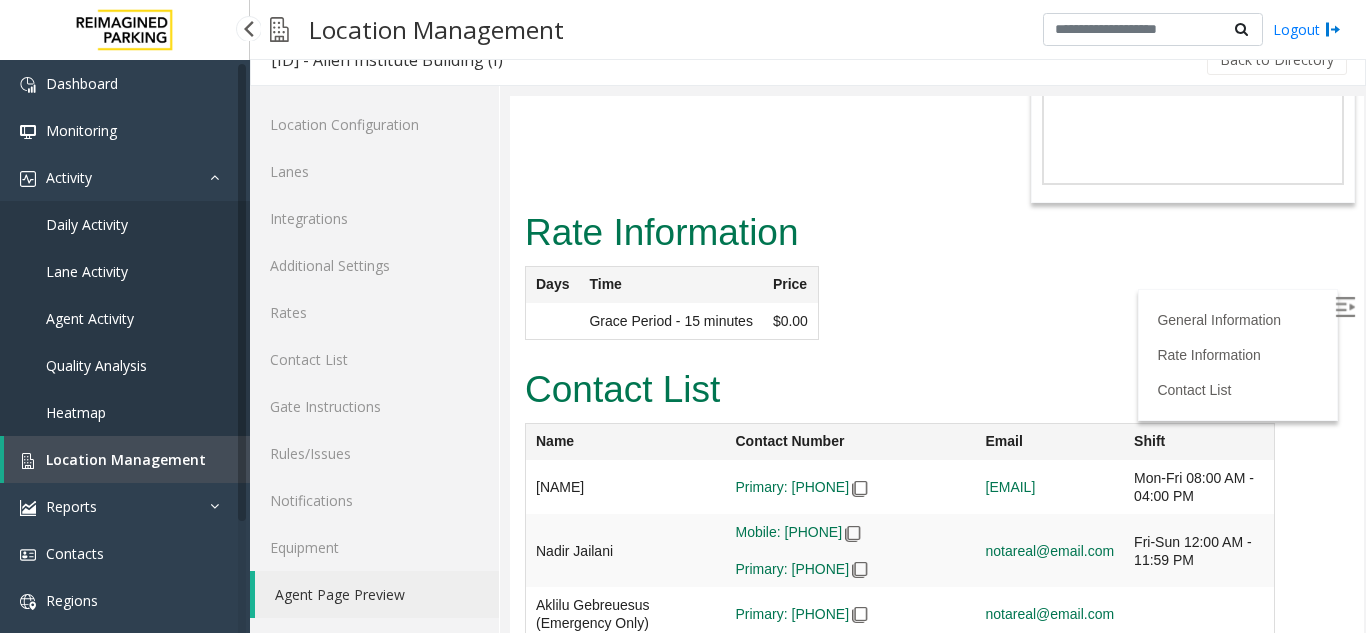 click on "Location Management" at bounding box center [127, 459] 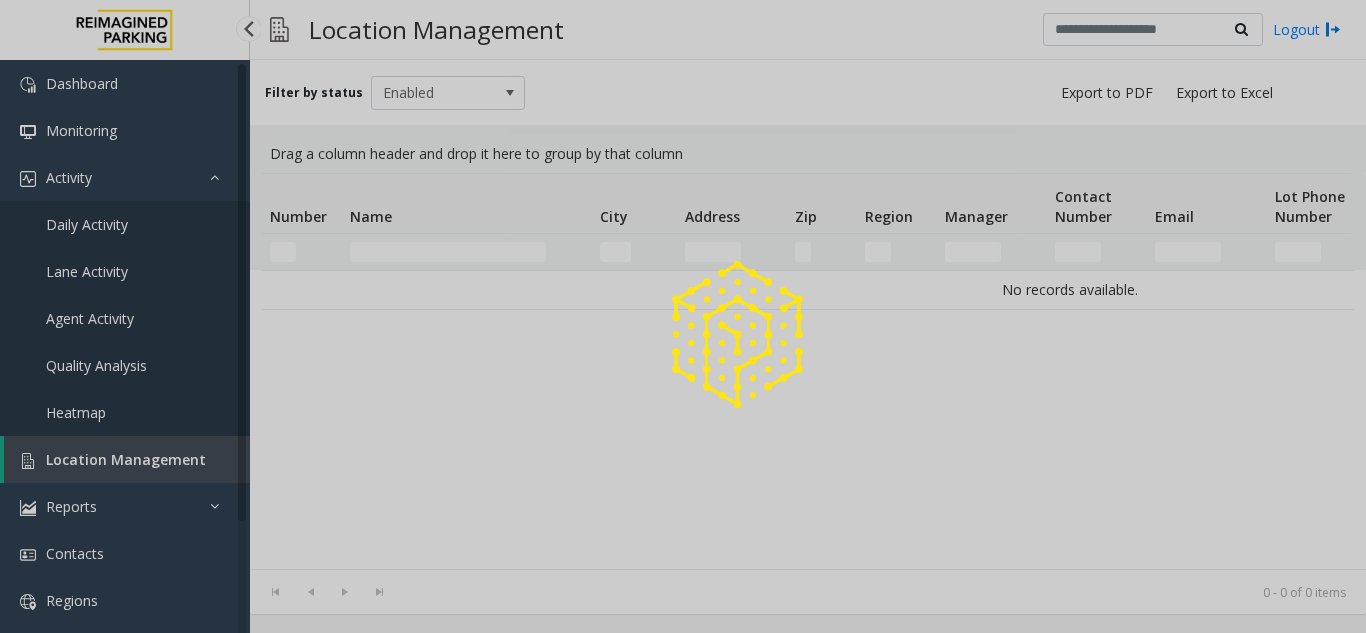 scroll, scrollTop: 0, scrollLeft: 0, axis: both 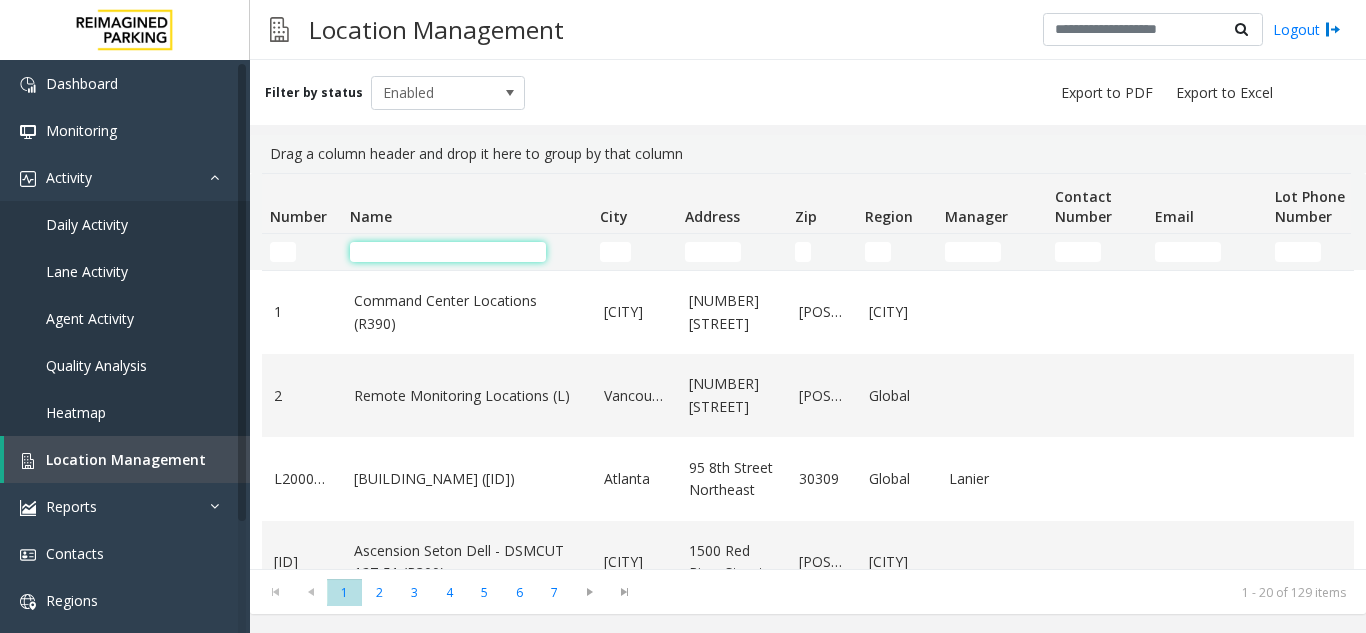 click 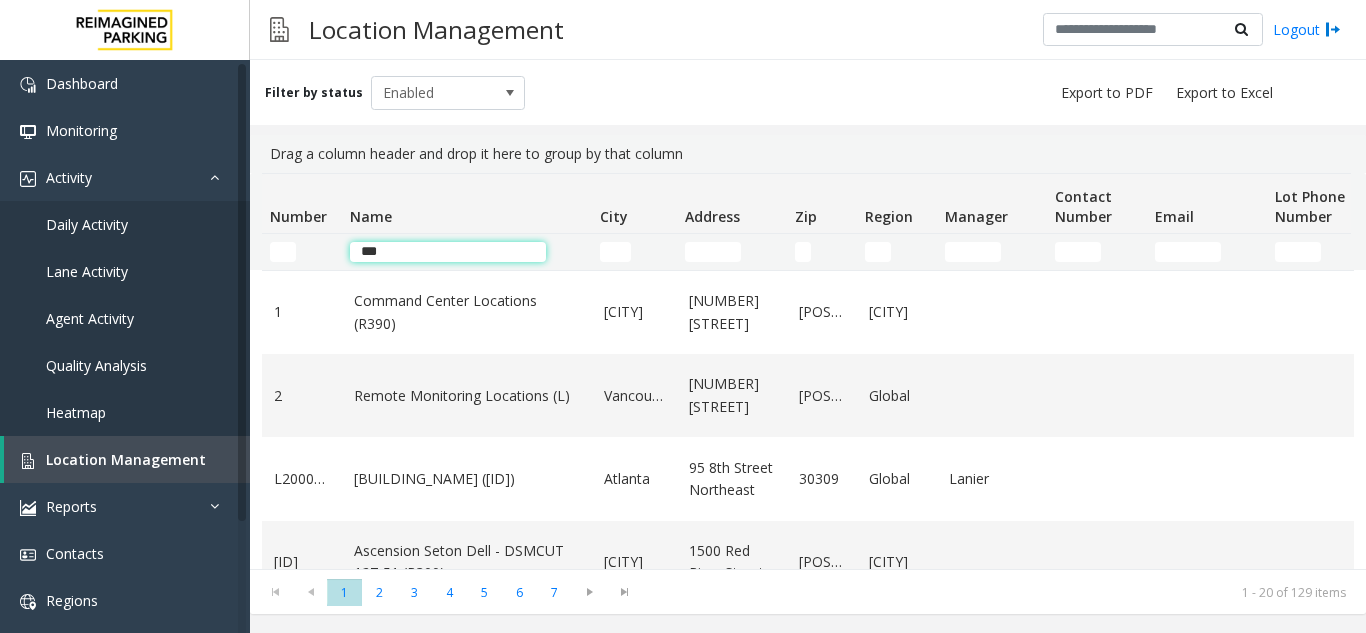 type on "****" 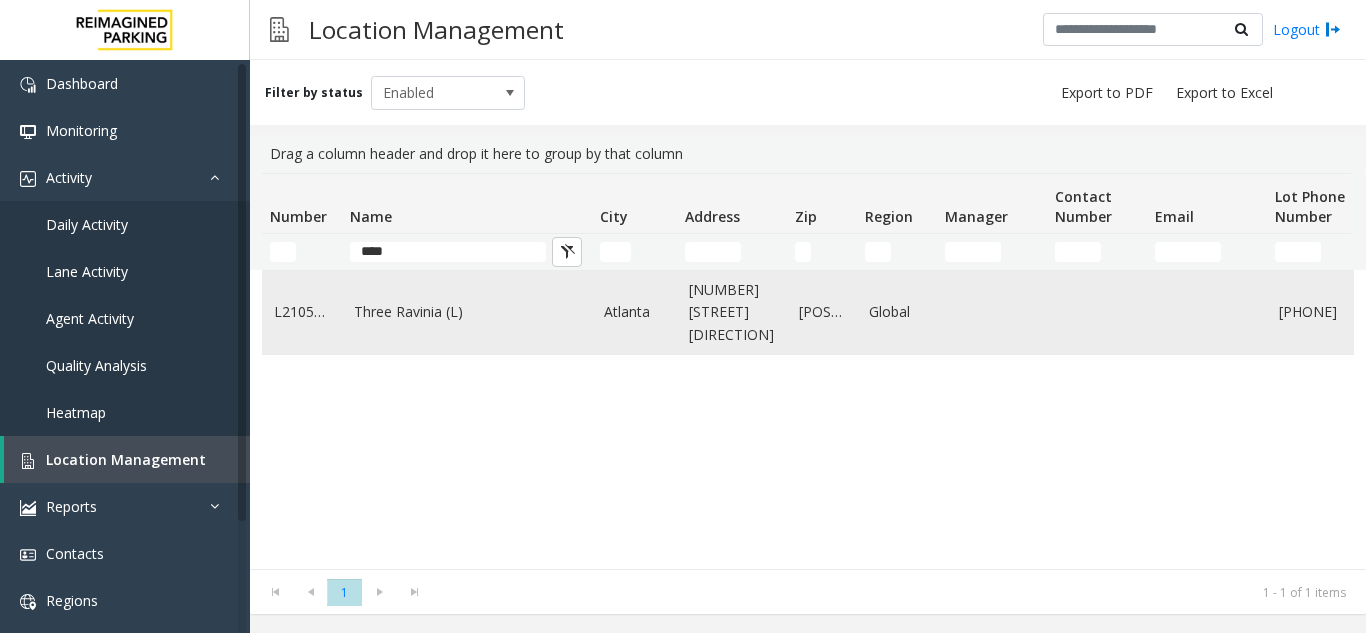 click on "Three Ravinia (L)" 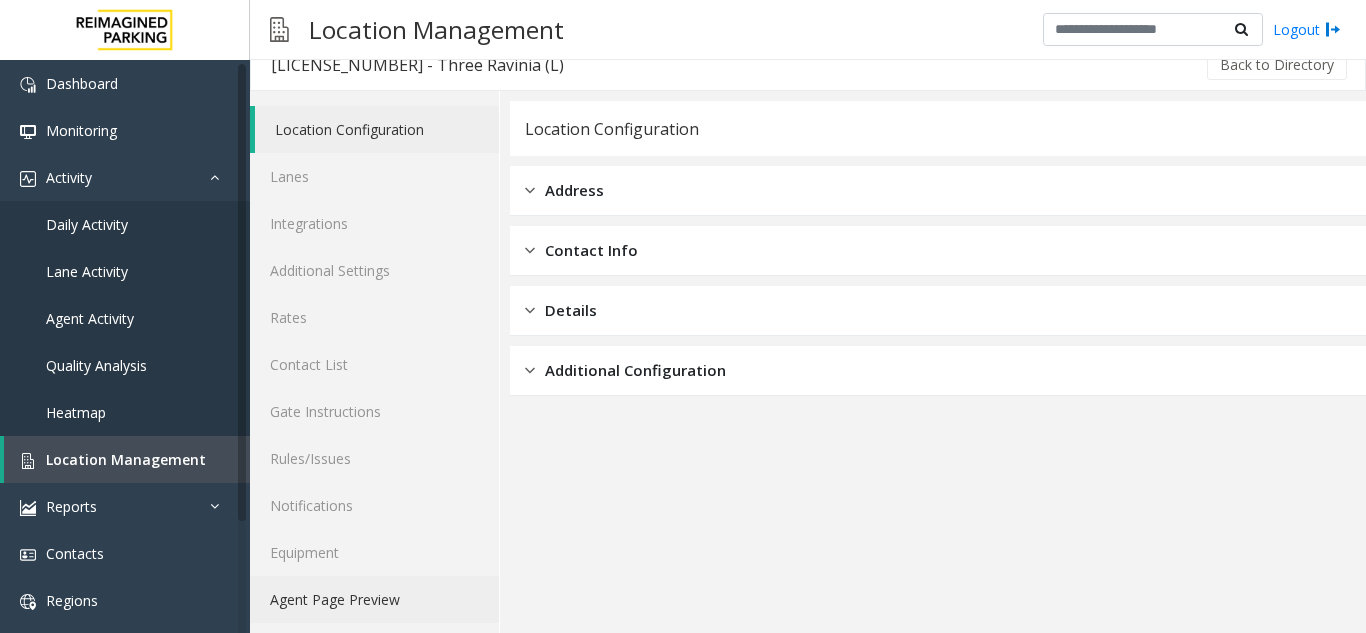 scroll, scrollTop: 26, scrollLeft: 0, axis: vertical 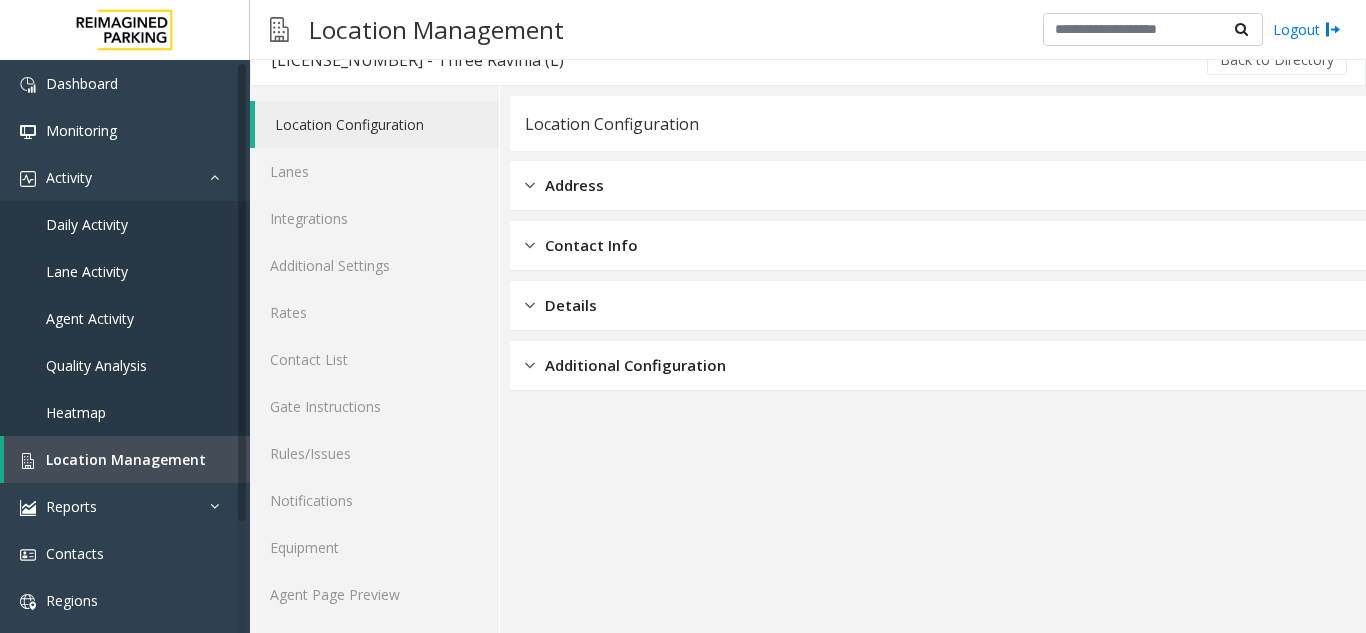 click on "Location Configuration Lanes Integrations Additional Settings Rates Contact List Gate Instructions Rules/Issues Notifications Equipment Agent Page Preview" 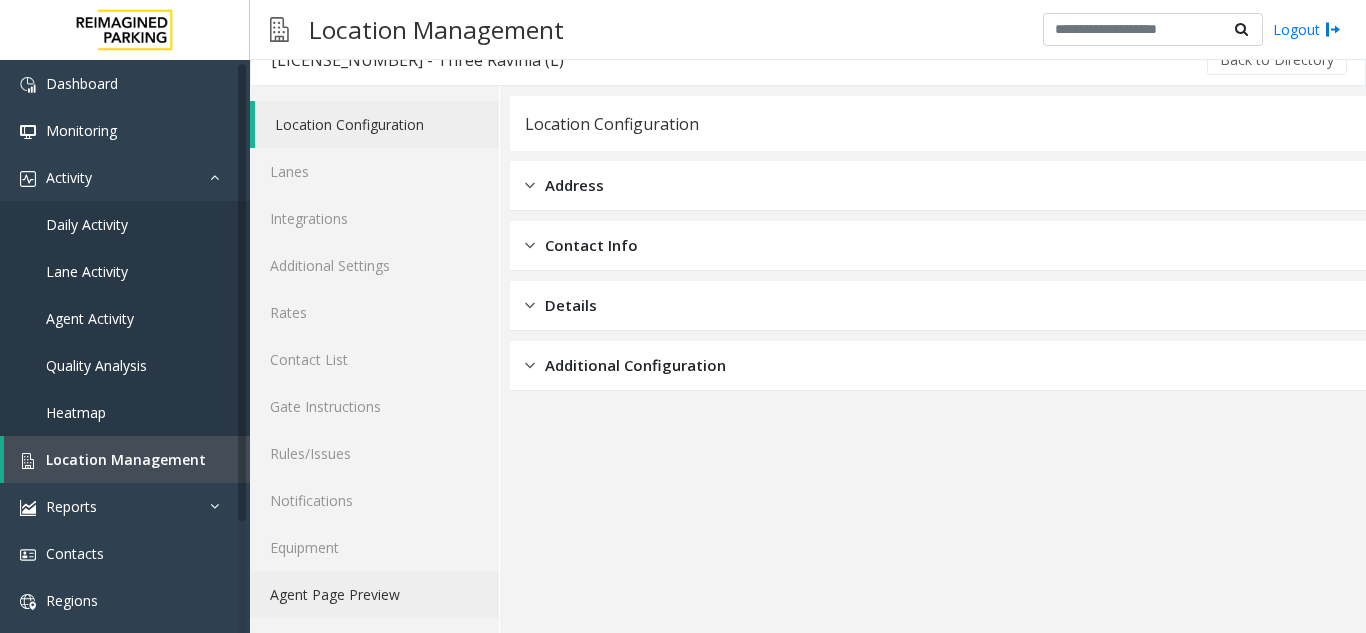 click on "Agent Page Preview" 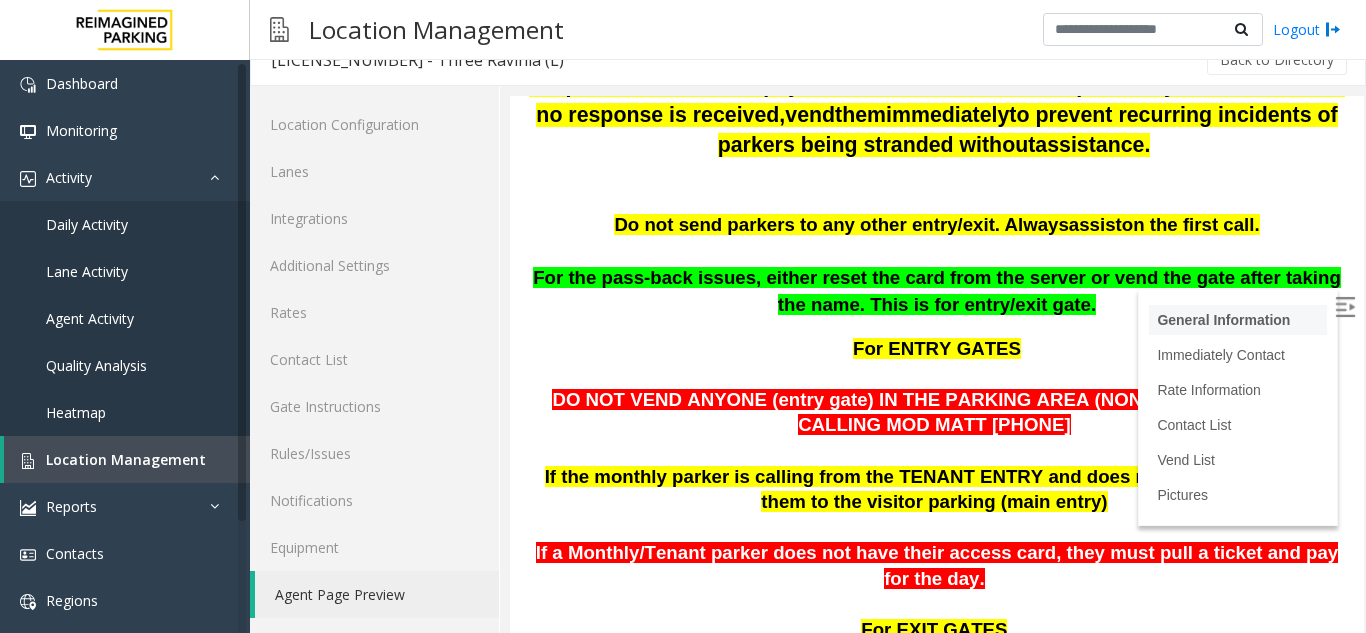 scroll, scrollTop: 500, scrollLeft: 0, axis: vertical 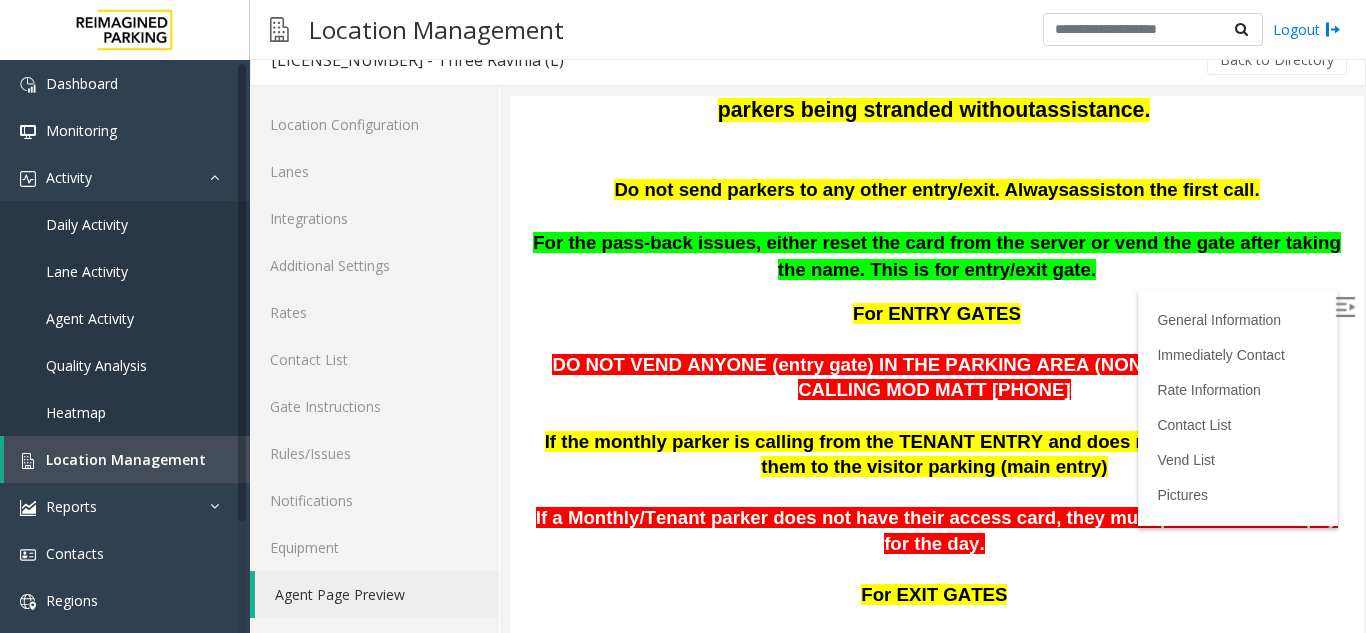 click at bounding box center [1345, 307] 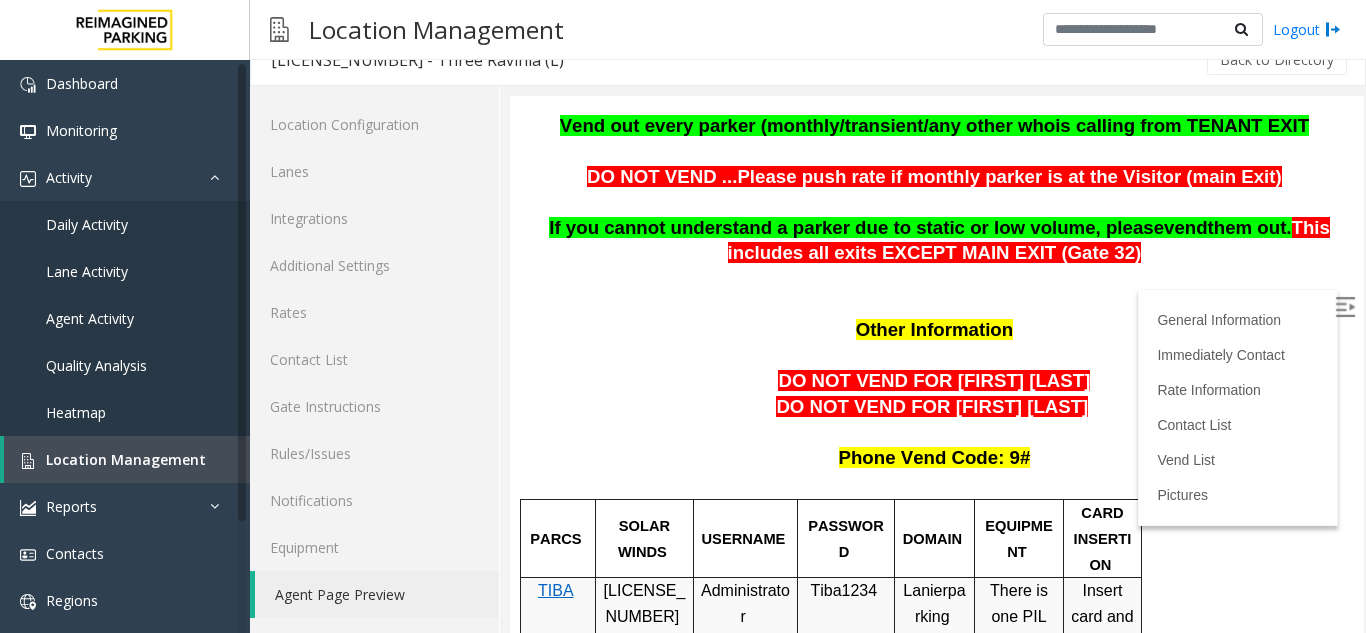 scroll, scrollTop: 1300, scrollLeft: 0, axis: vertical 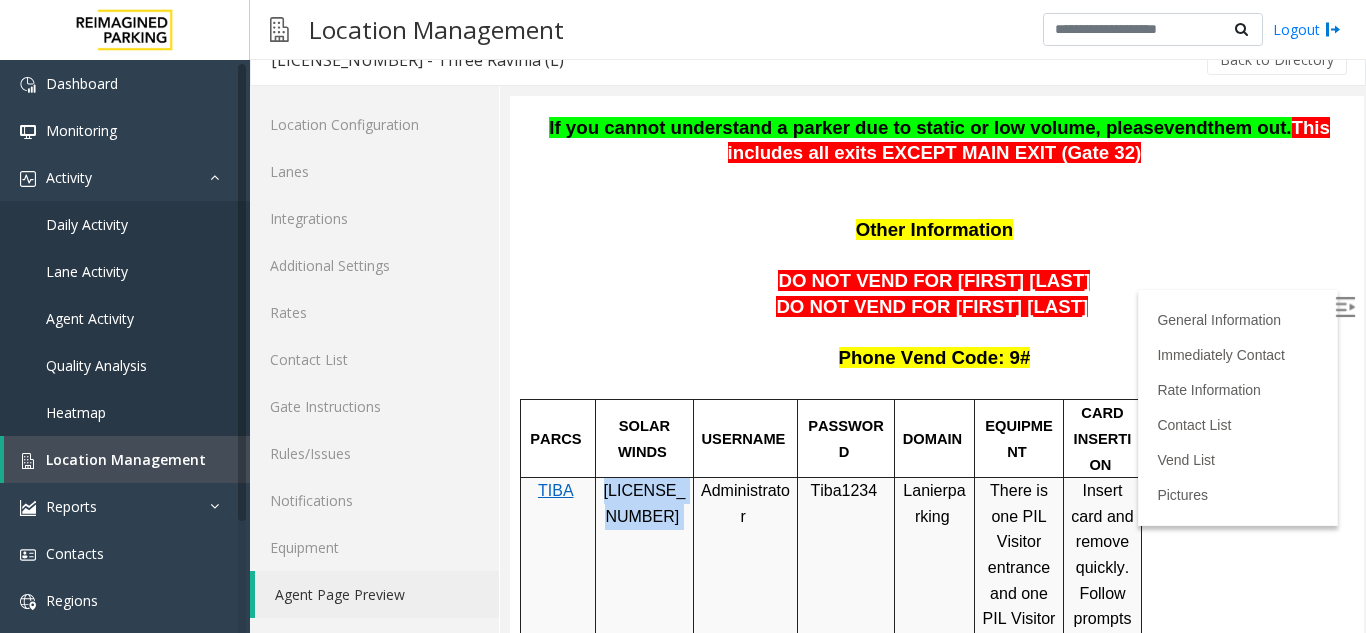 drag, startPoint x: 679, startPoint y: 524, endPoint x: 602, endPoint y: 493, distance: 83.00603 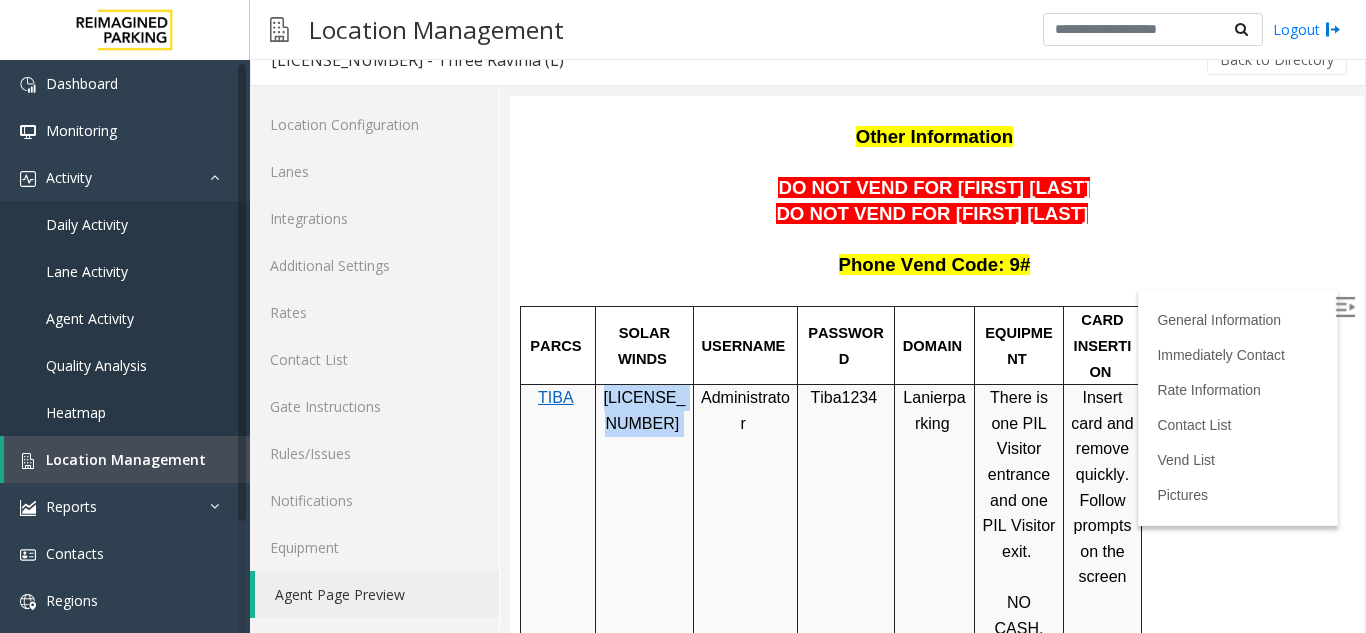 scroll, scrollTop: 1400, scrollLeft: 0, axis: vertical 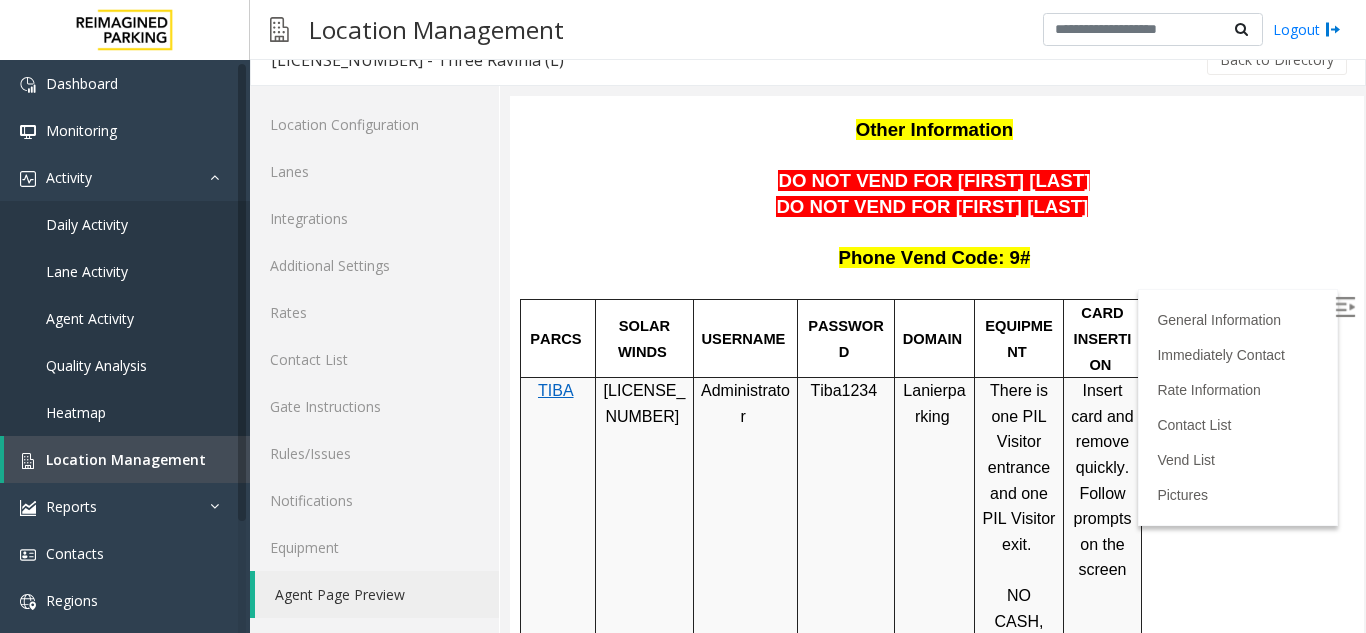 click on "[LICENSE]" at bounding box center [645, 532] 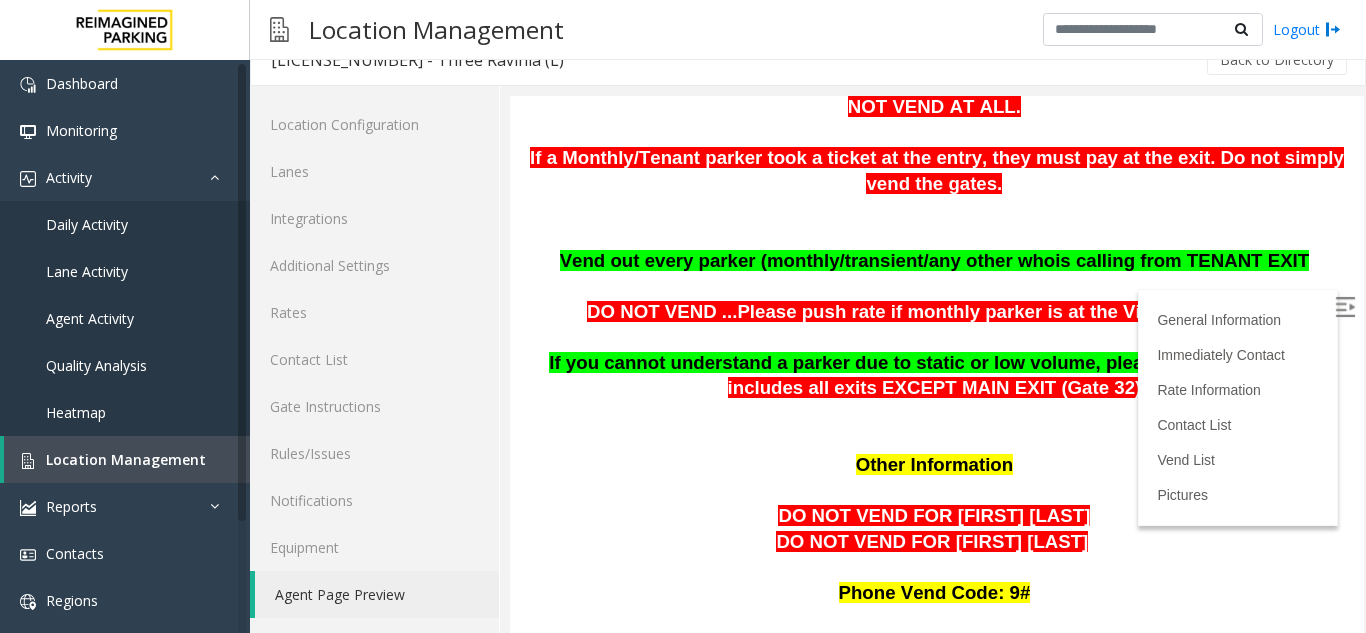 scroll, scrollTop: 1200, scrollLeft: 0, axis: vertical 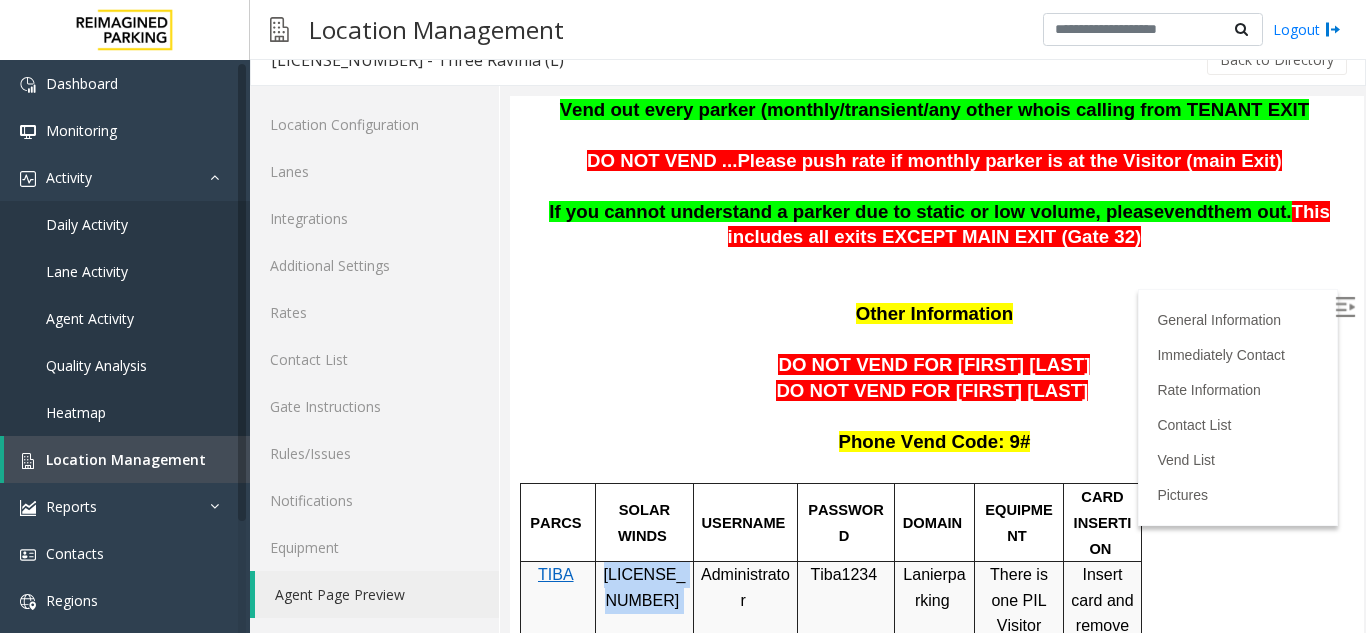 drag, startPoint x: 658, startPoint y: 621, endPoint x: 605, endPoint y: 575, distance: 70.178345 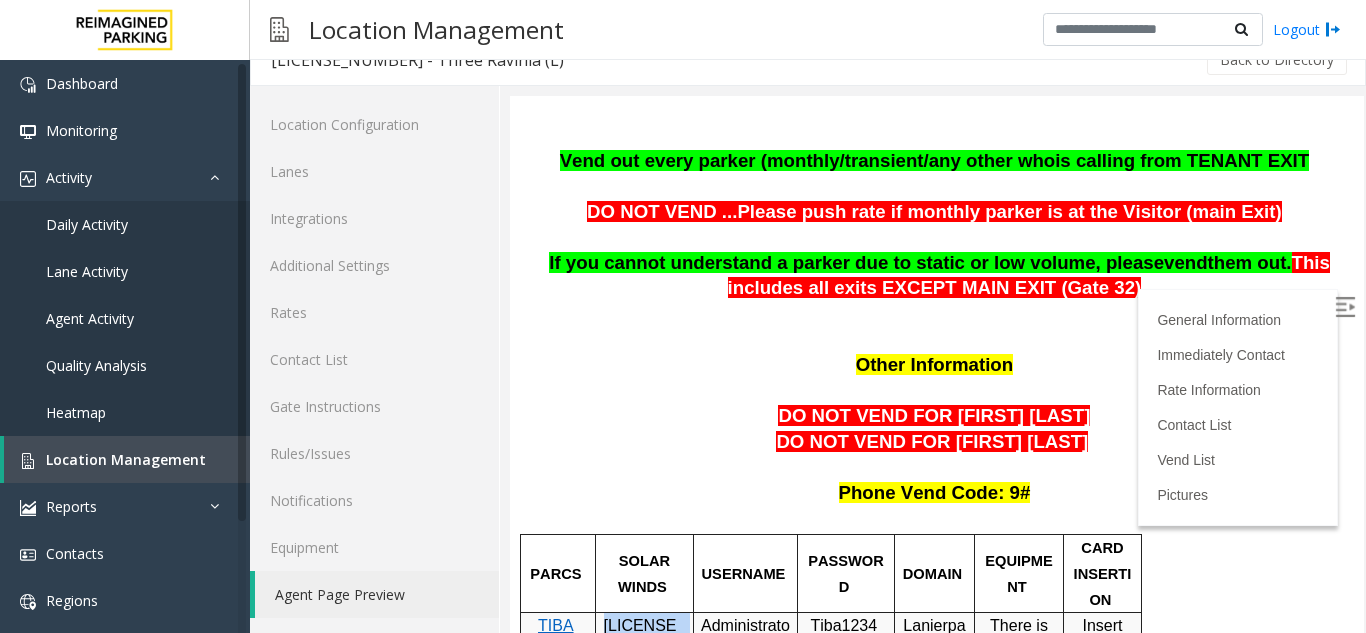scroll, scrollTop: 1116, scrollLeft: 0, axis: vertical 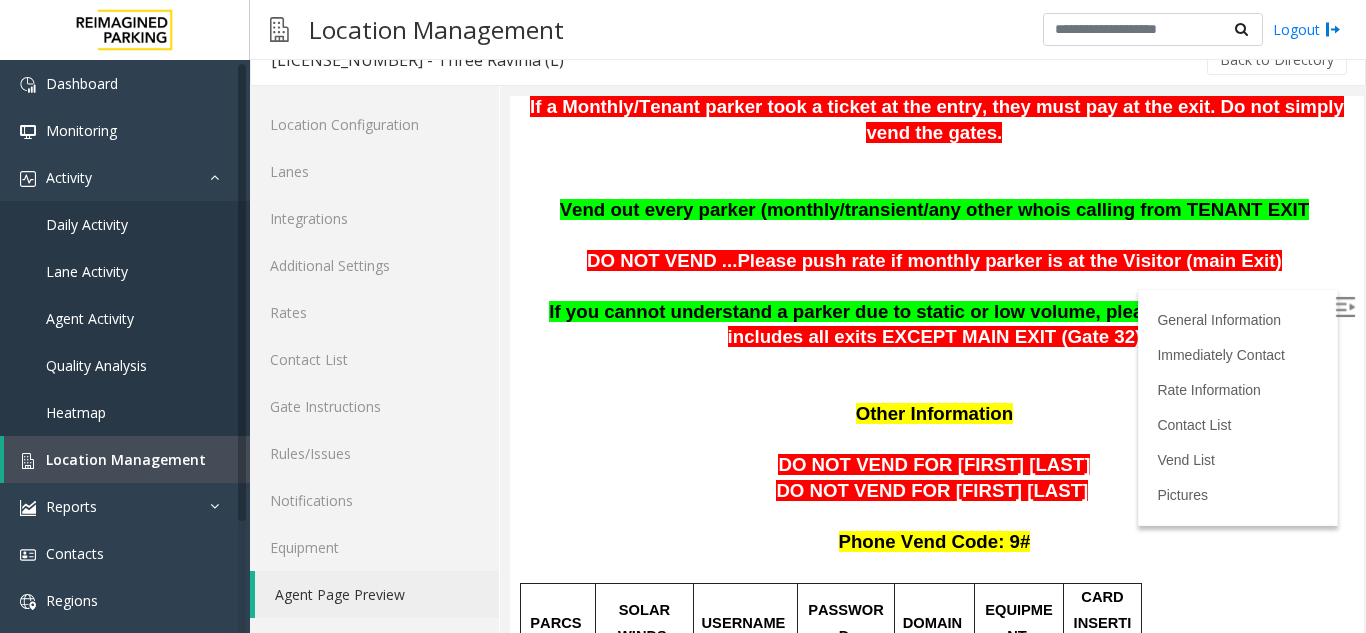 click at bounding box center (937, 441) 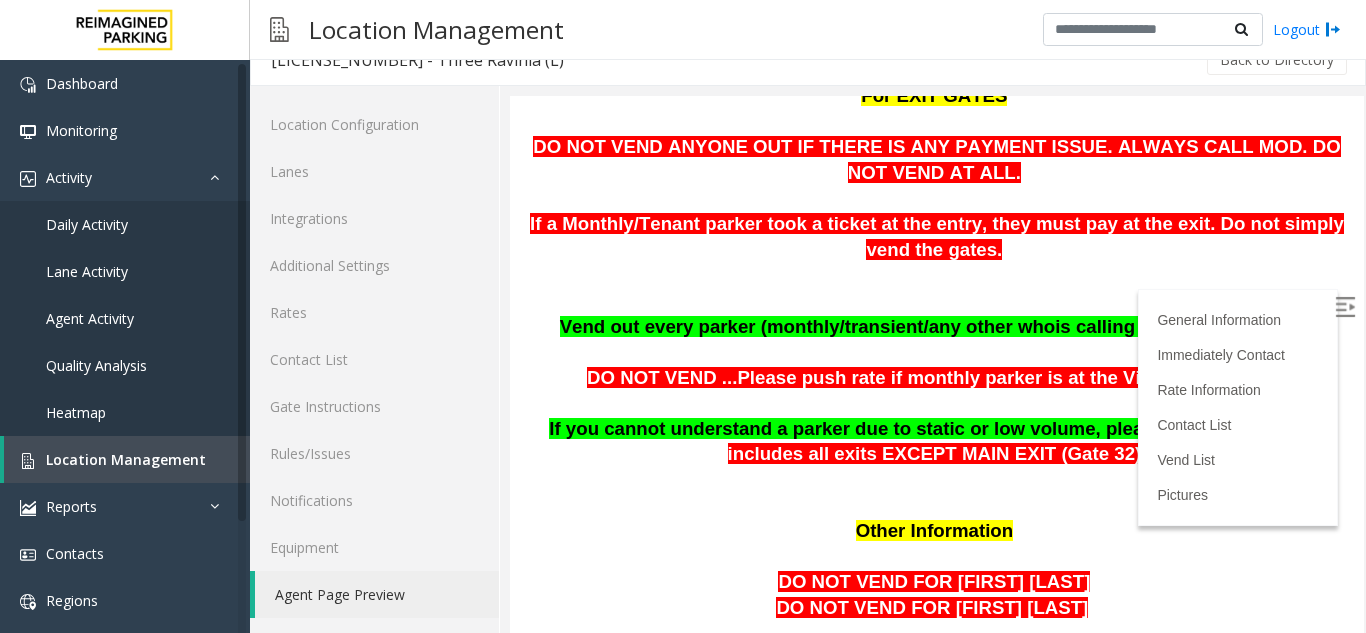 scroll, scrollTop: 1016, scrollLeft: 0, axis: vertical 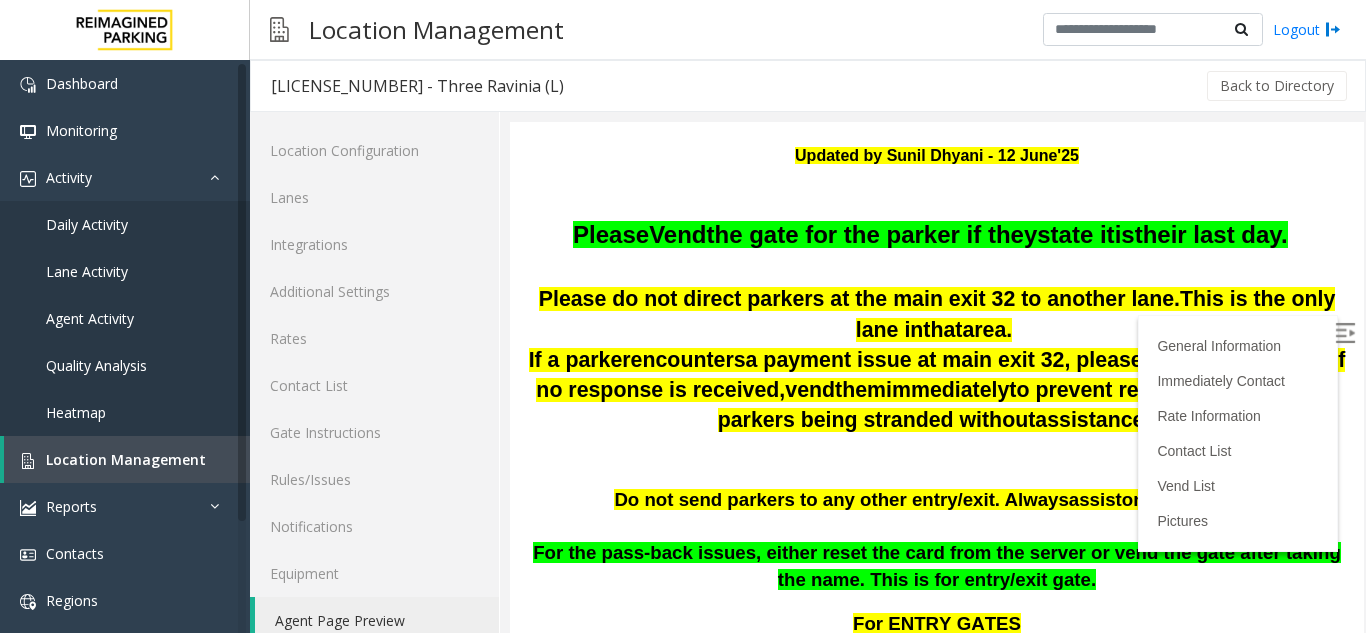 click at bounding box center (937, 207) 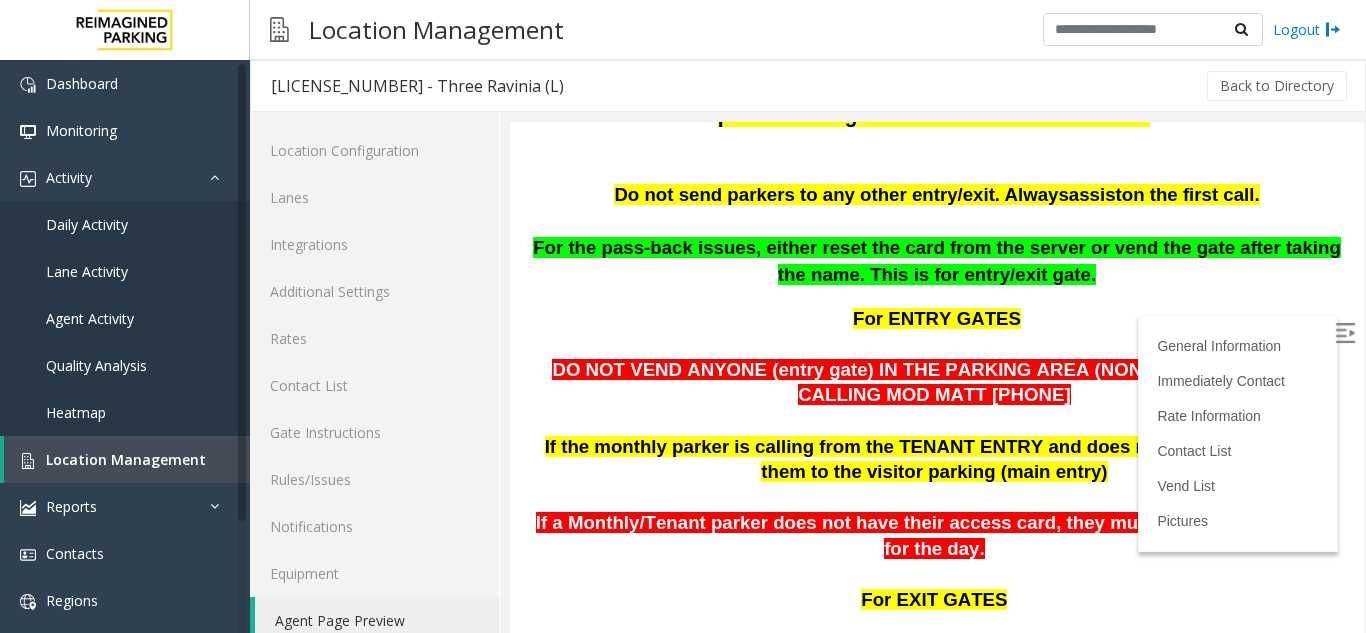 scroll, scrollTop: 416, scrollLeft: 0, axis: vertical 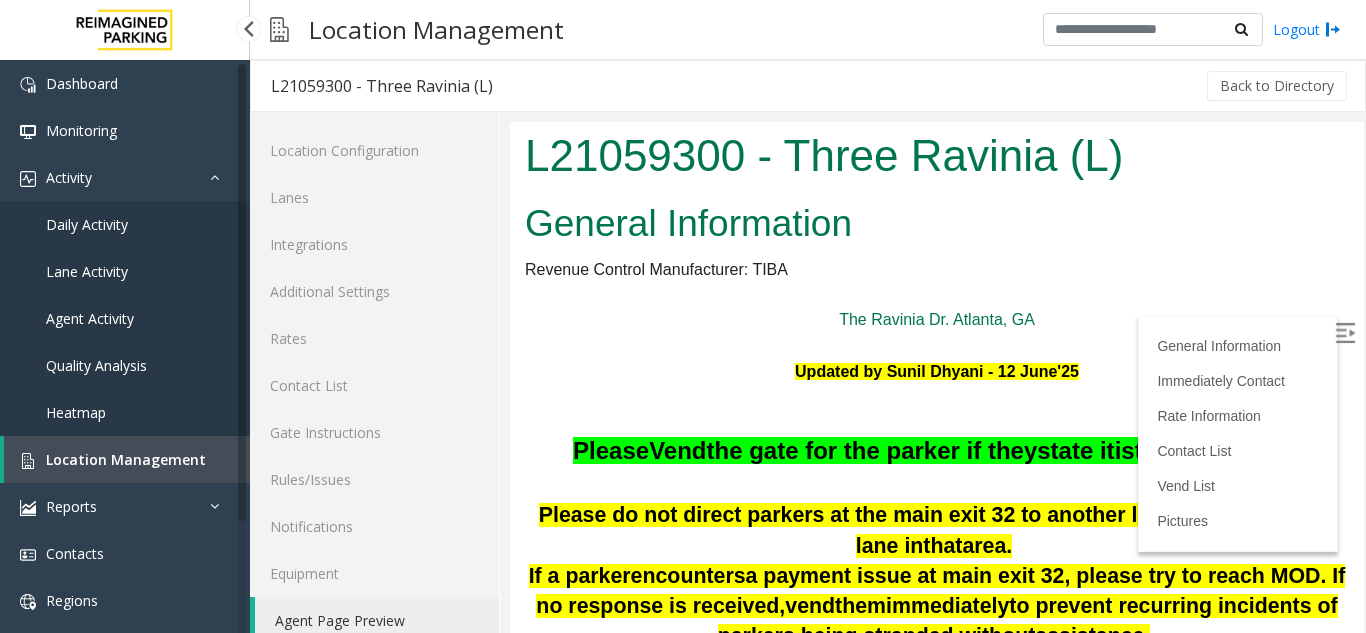 click on "Location Management" at bounding box center (126, 459) 